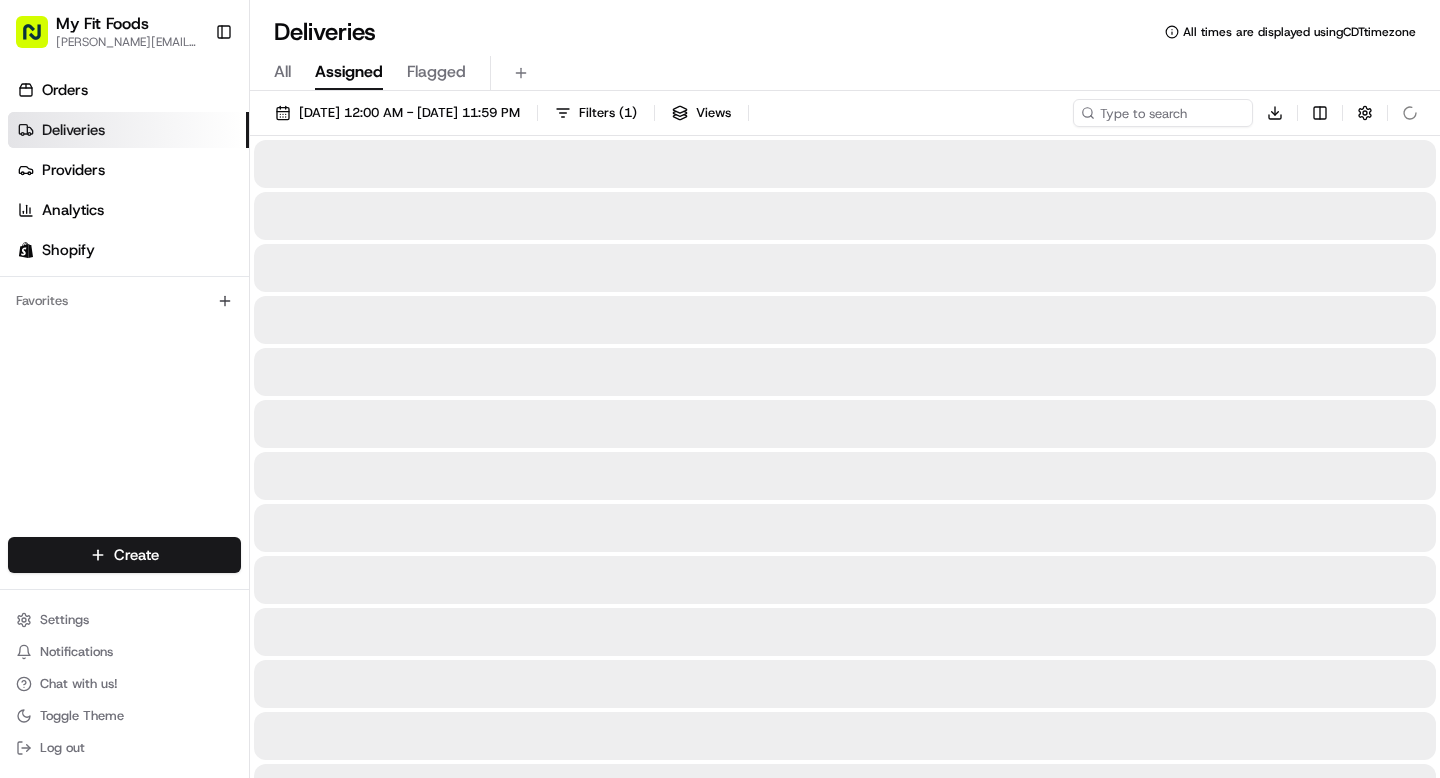 scroll, scrollTop: 0, scrollLeft: 0, axis: both 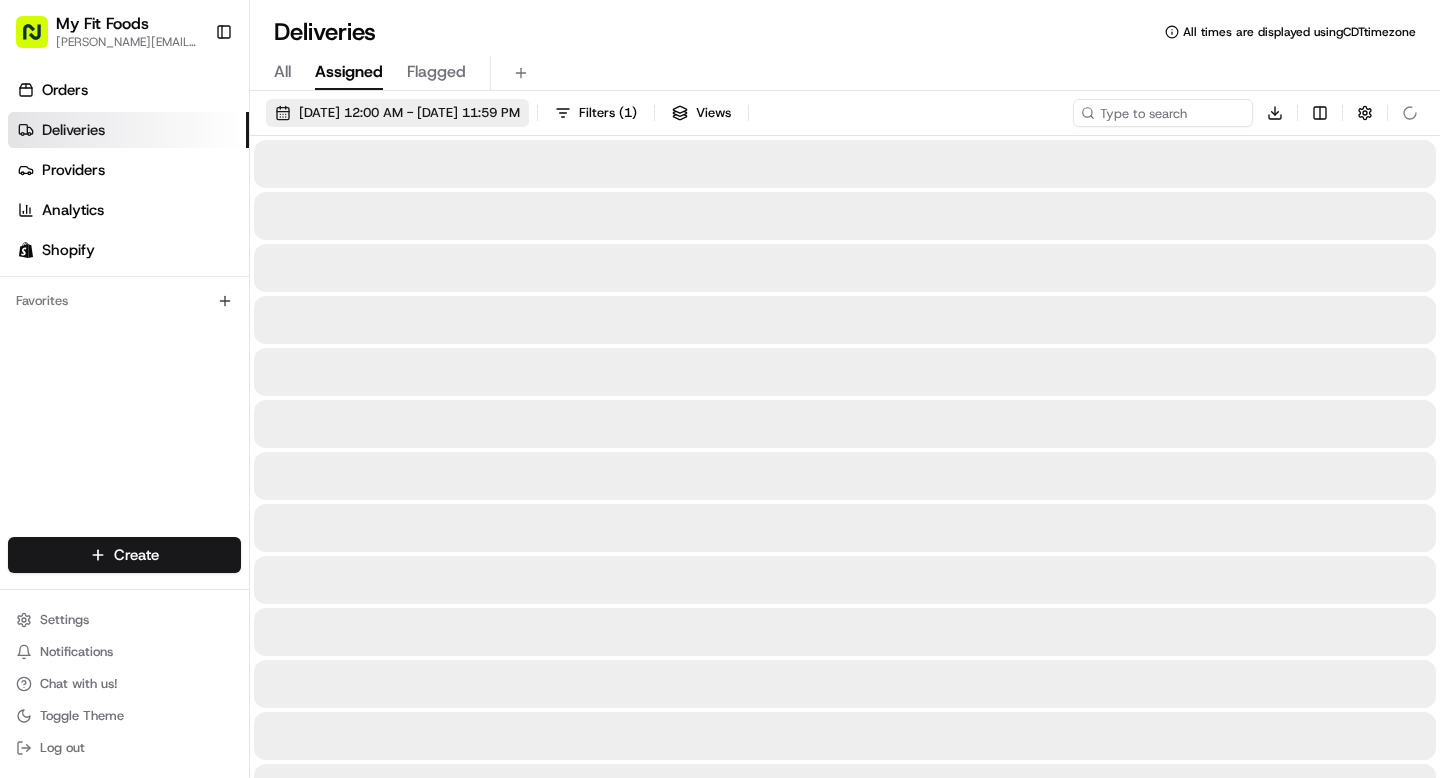 click on "[DATE] 12:00 AM - [DATE] 11:59 PM" at bounding box center [409, 113] 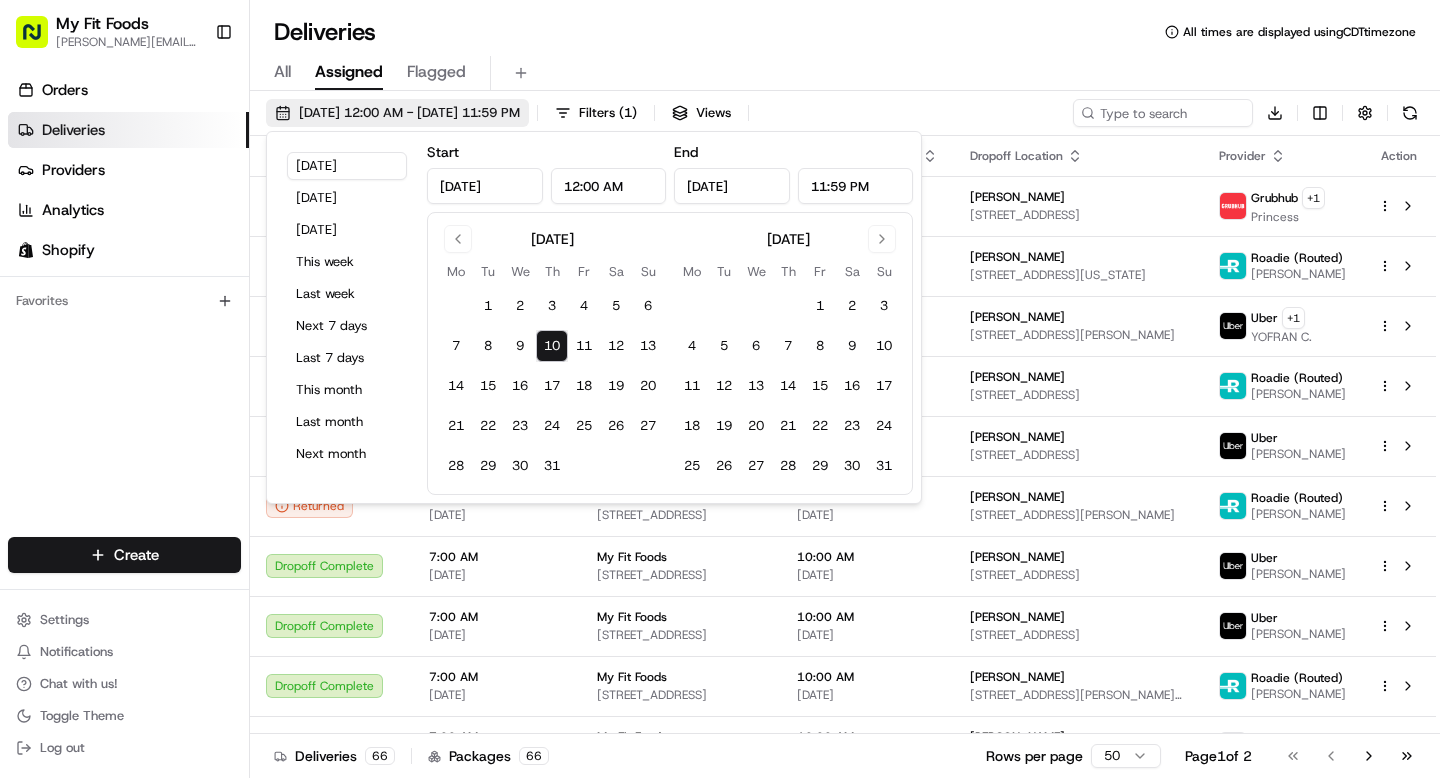scroll, scrollTop: 0, scrollLeft: 0, axis: both 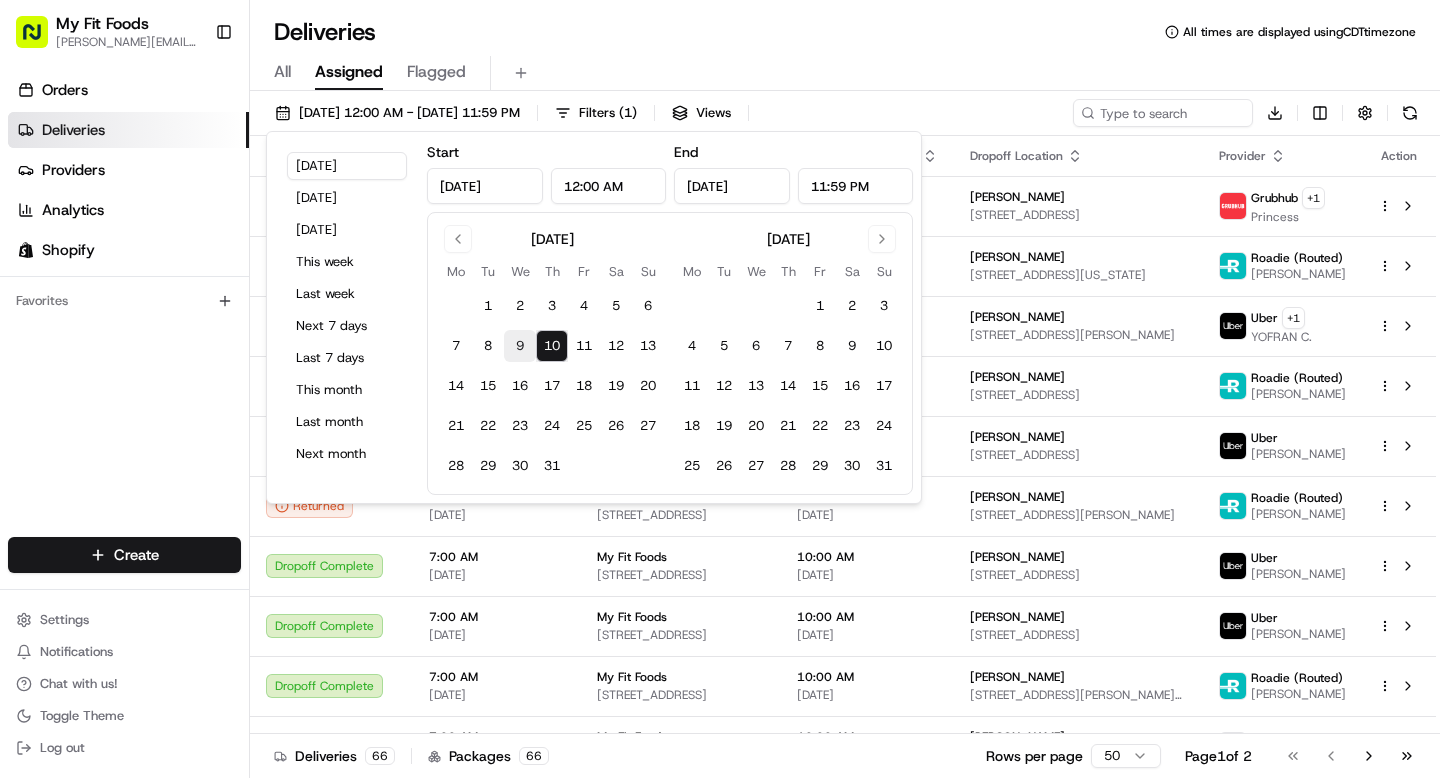 click on "9" at bounding box center (520, 346) 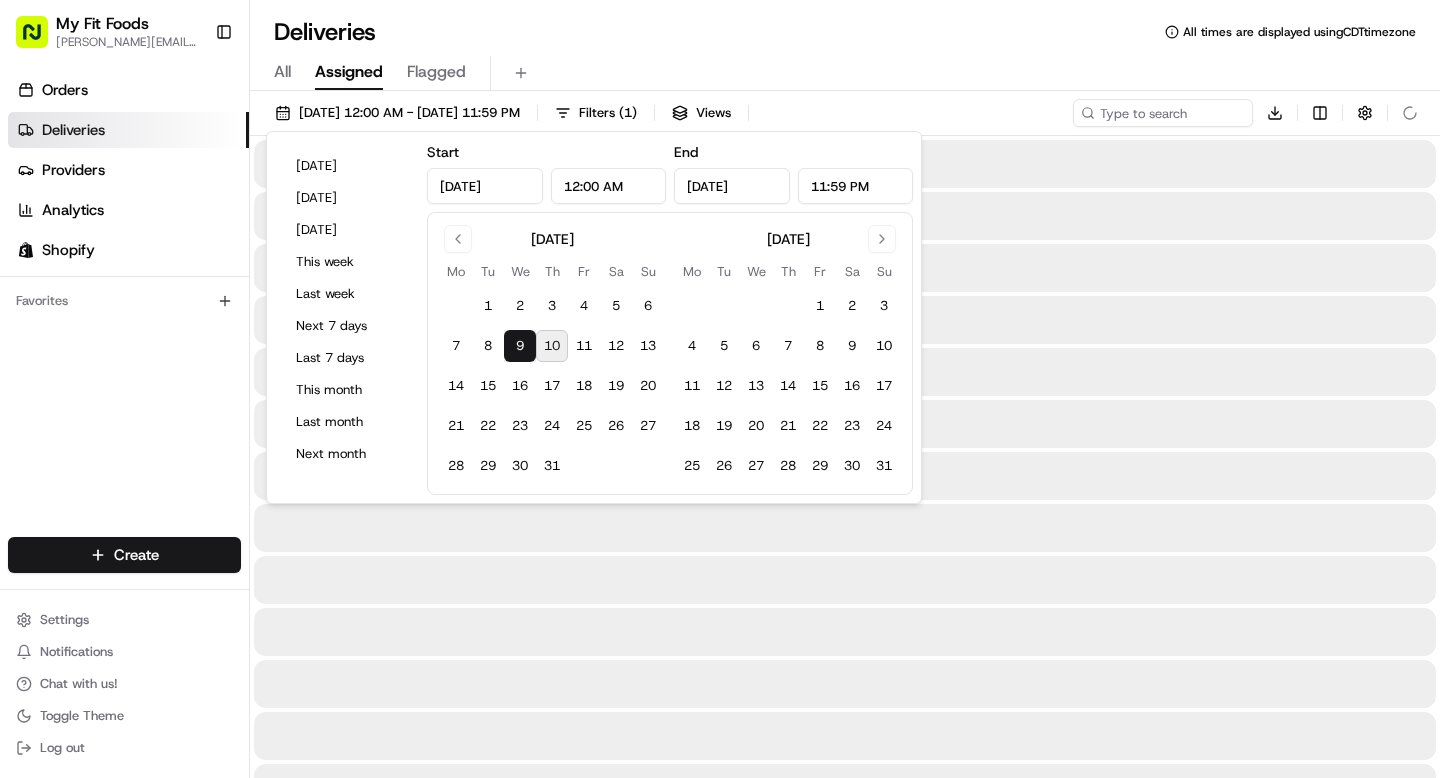 click on "9" at bounding box center [520, 346] 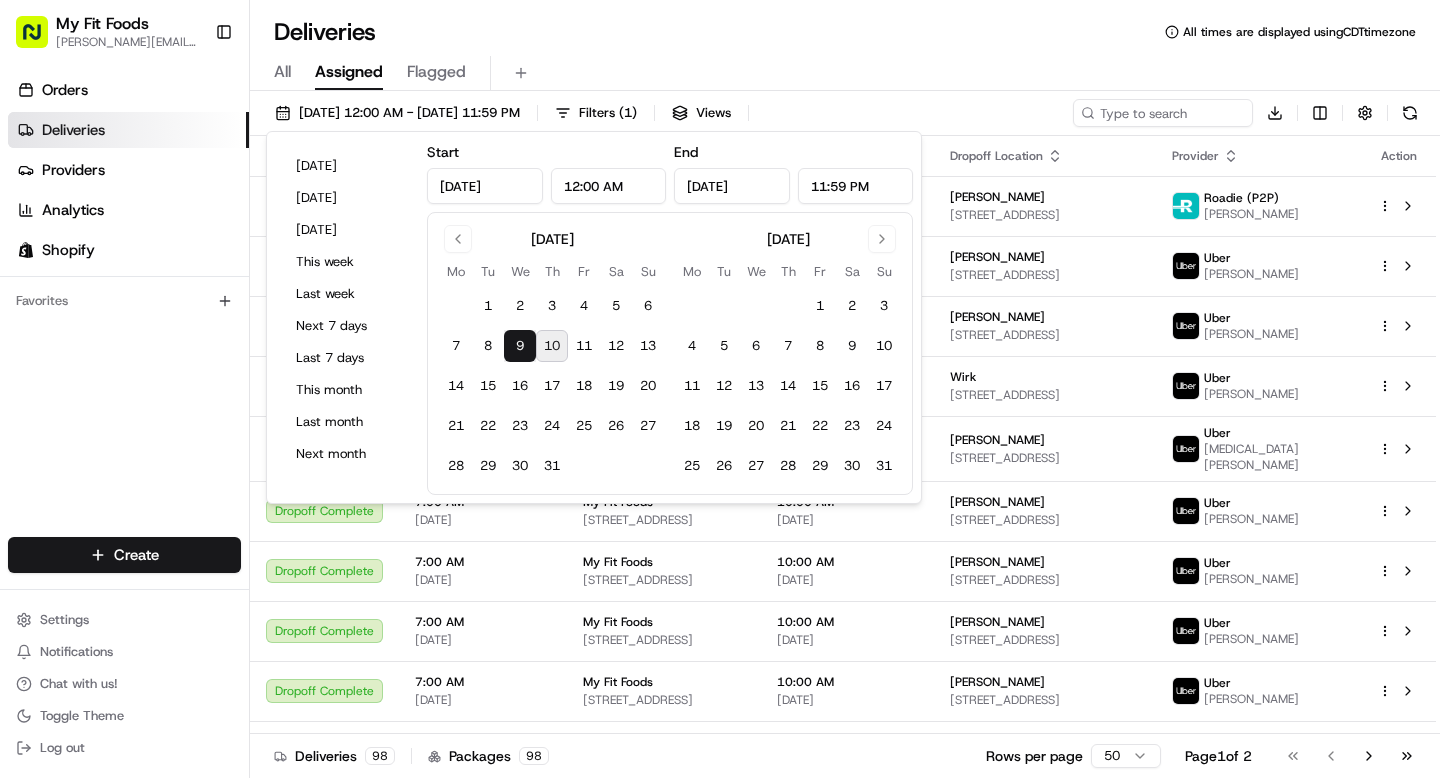 click on "All Assigned Flagged" at bounding box center (845, 73) 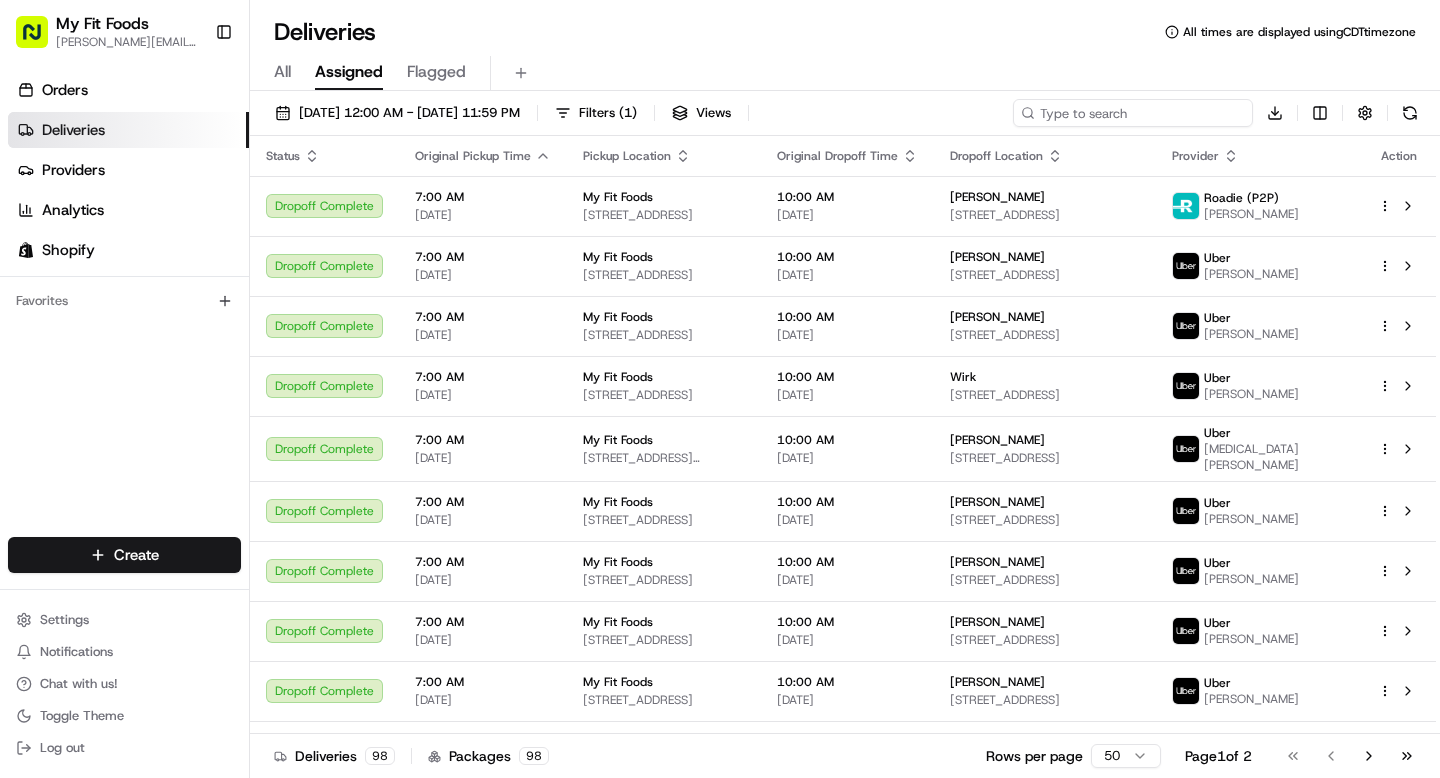 click at bounding box center (1133, 113) 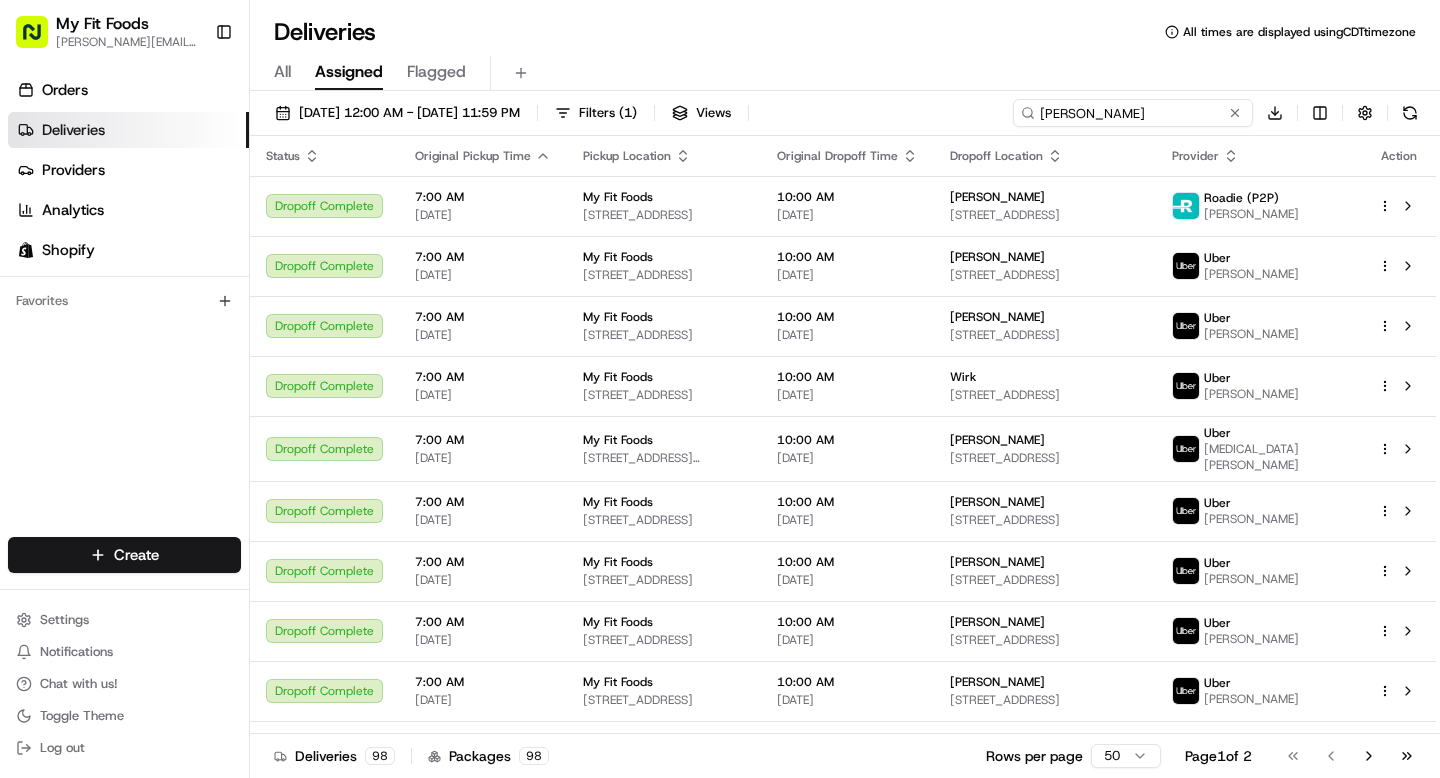 type on "[PERSON_NAME]" 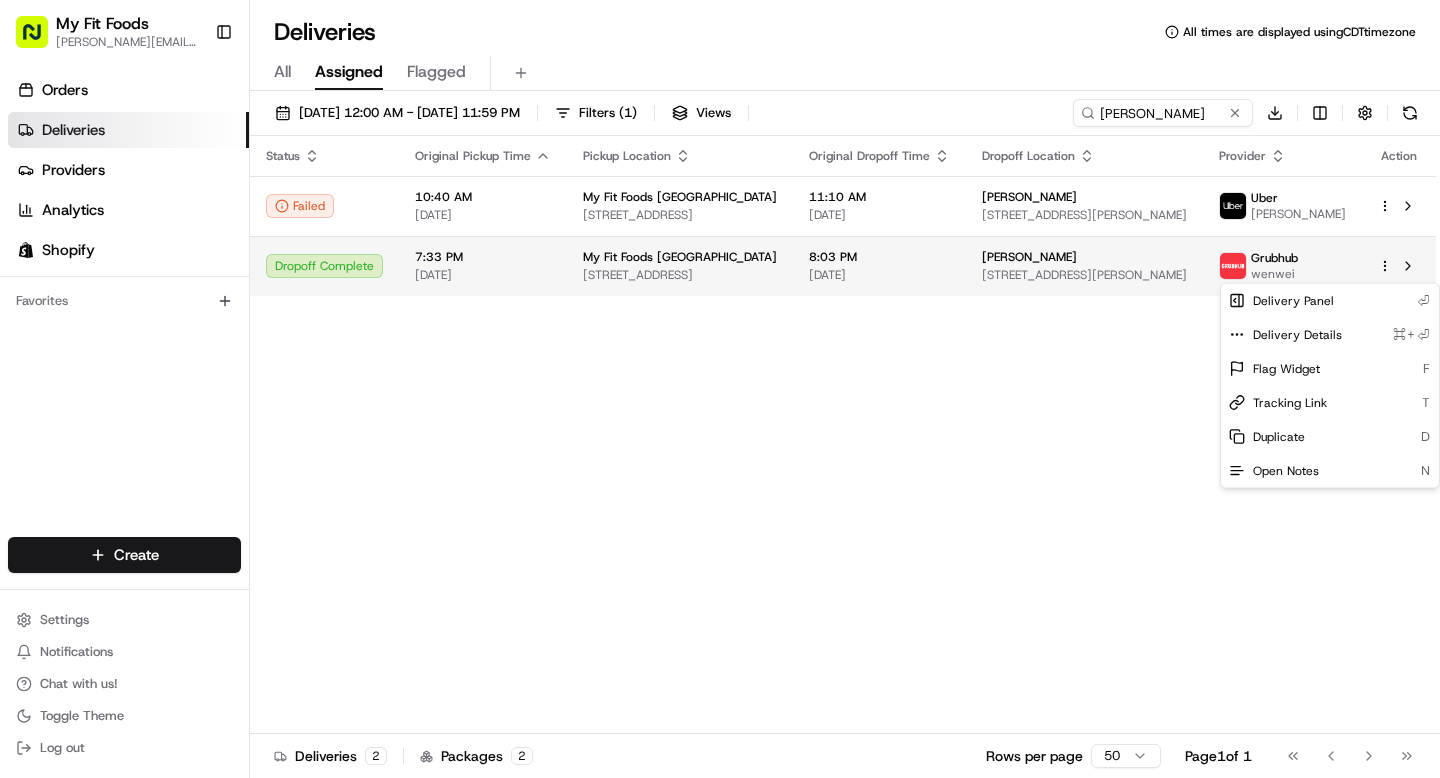 click on "My Fit Foods [EMAIL_ADDRESS][DOMAIN_NAME] Toggle Sidebar Orders Deliveries Providers Analytics Shopify Favorites Main Menu Members & Organization Organization Users Roles Preferences Customization Tracking Orchestration Automations Dispatch Strategy Optimization Strategy Locations Pickup Locations Dropoff Locations Shifts Billing Billing Refund Requests Integrations Notification Triggers Webhooks API Keys Request Logs Create Settings Notifications Chat with us! Toggle Theme Log out Deliveries All times are displayed using  CDT  timezone All Assigned Flagged [DATE] 12:00 AM - [DATE] 11:59 PM Filters ( 1 ) Views ethan Download Status Original Pickup Time Pickup Location Original Dropoff Time Dropoff Location Provider Action Failed 10:40 AM [DATE] My Fit Foods [GEOGRAPHIC_DATA] [STREET_ADDRESS] 11:10 AM [DATE] [PERSON_NAME] [STREET_ADDRESS][PERSON_NAME] Uber [PERSON_NAME] Dropoff Complete 7:33 PM [DATE] My Fit Foods [GEOGRAPHIC_DATA] 8:03 PM 2 2 1" at bounding box center [720, 389] 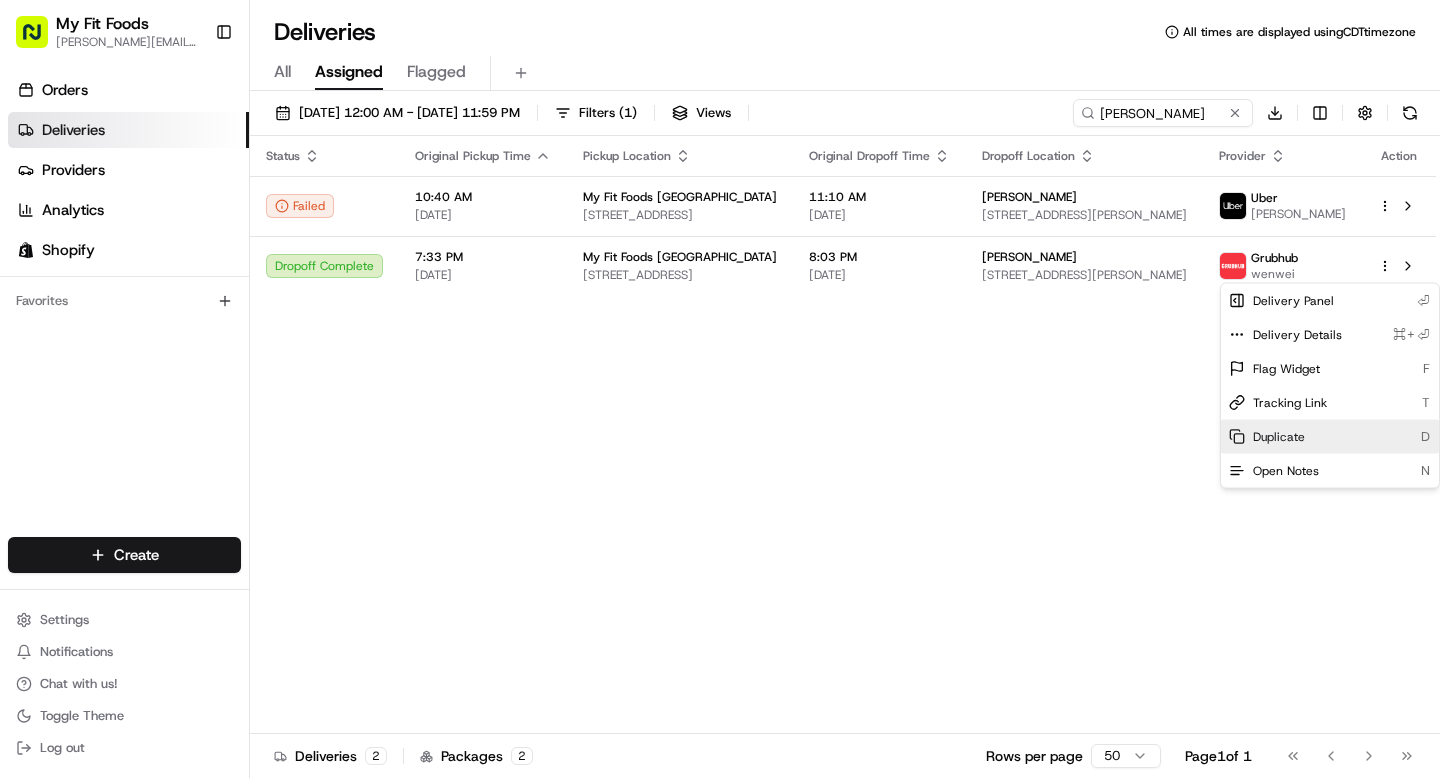click on "Duplicate D" at bounding box center (1330, 437) 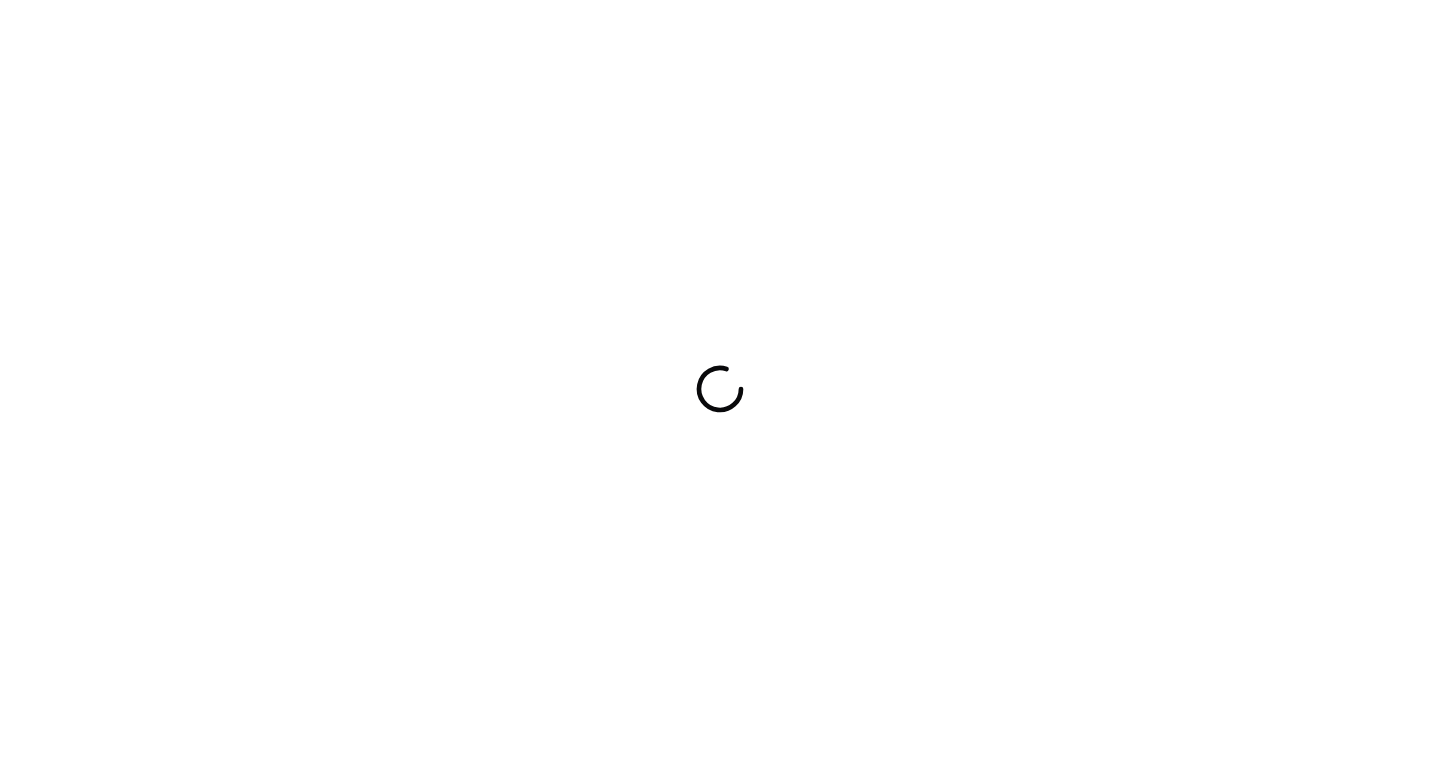 scroll, scrollTop: 0, scrollLeft: 0, axis: both 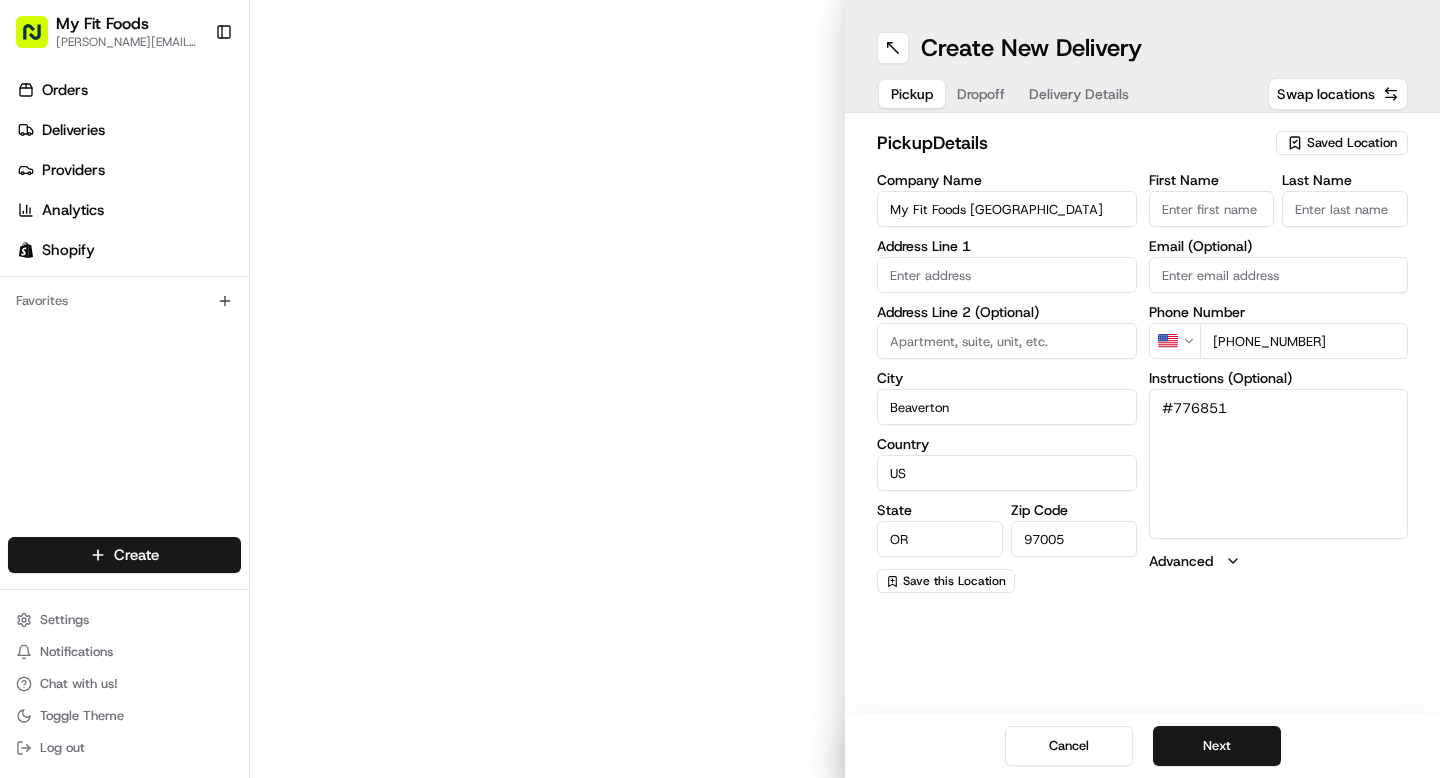type on "[STREET_ADDRESS]" 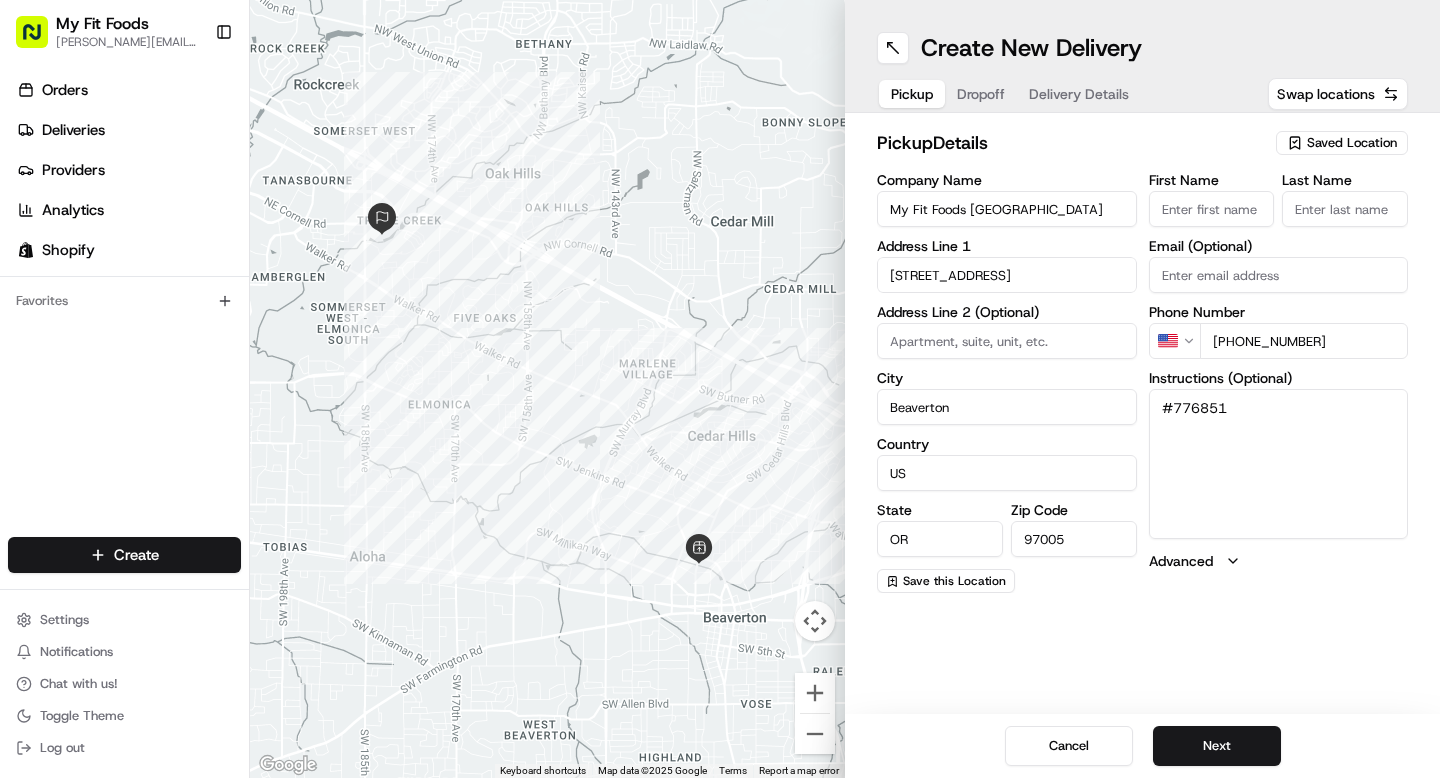 scroll, scrollTop: 0, scrollLeft: 0, axis: both 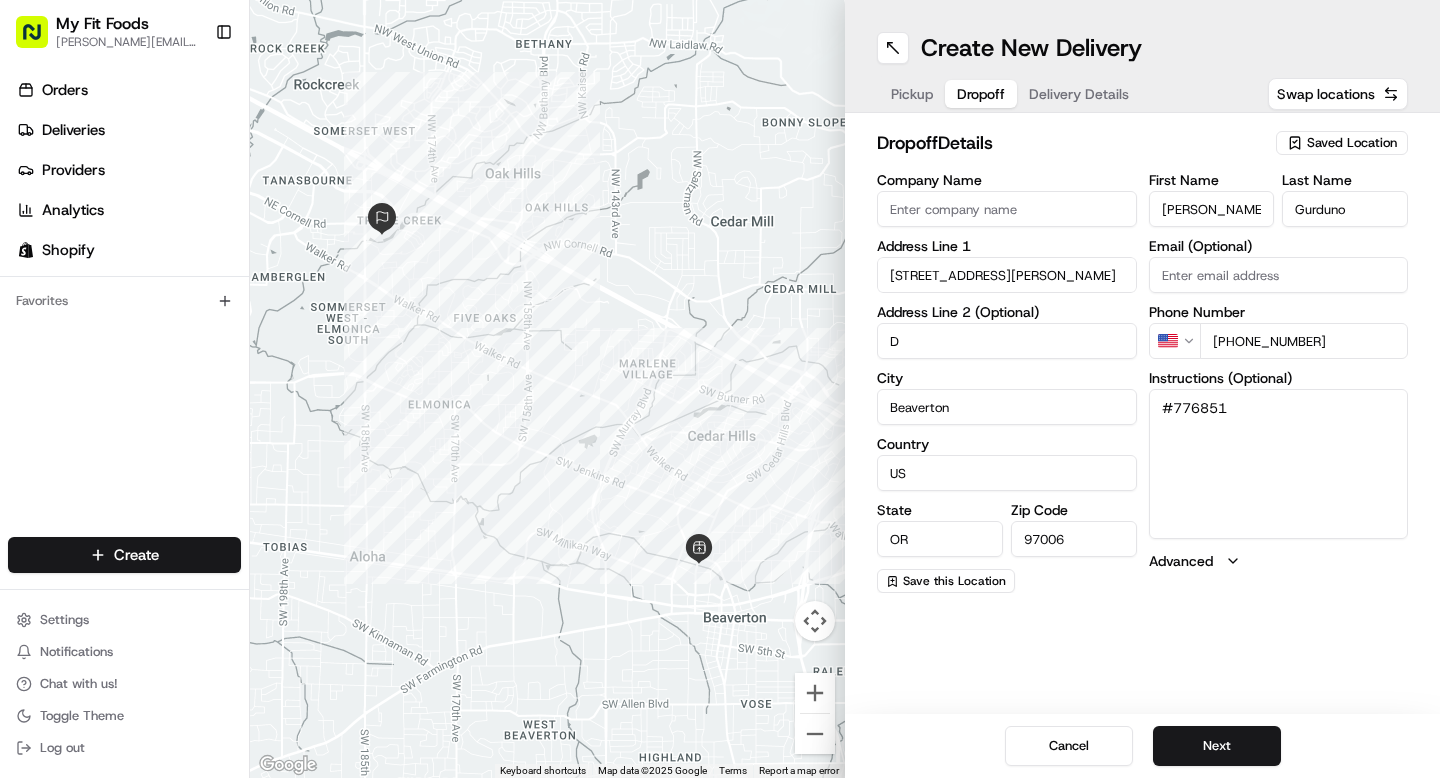 click on "Gurduno" at bounding box center [1345, 209] 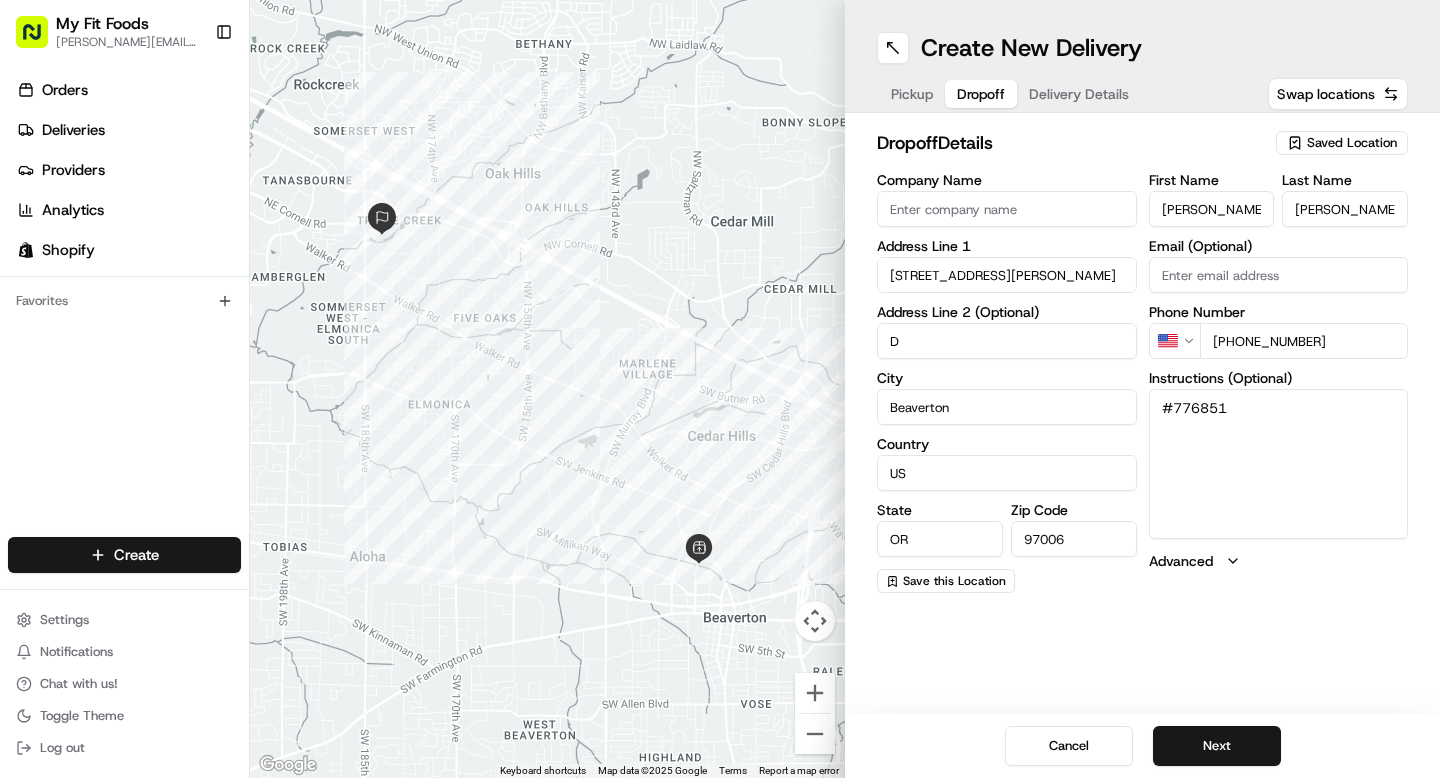 click on "Garduno" at bounding box center (1345, 209) 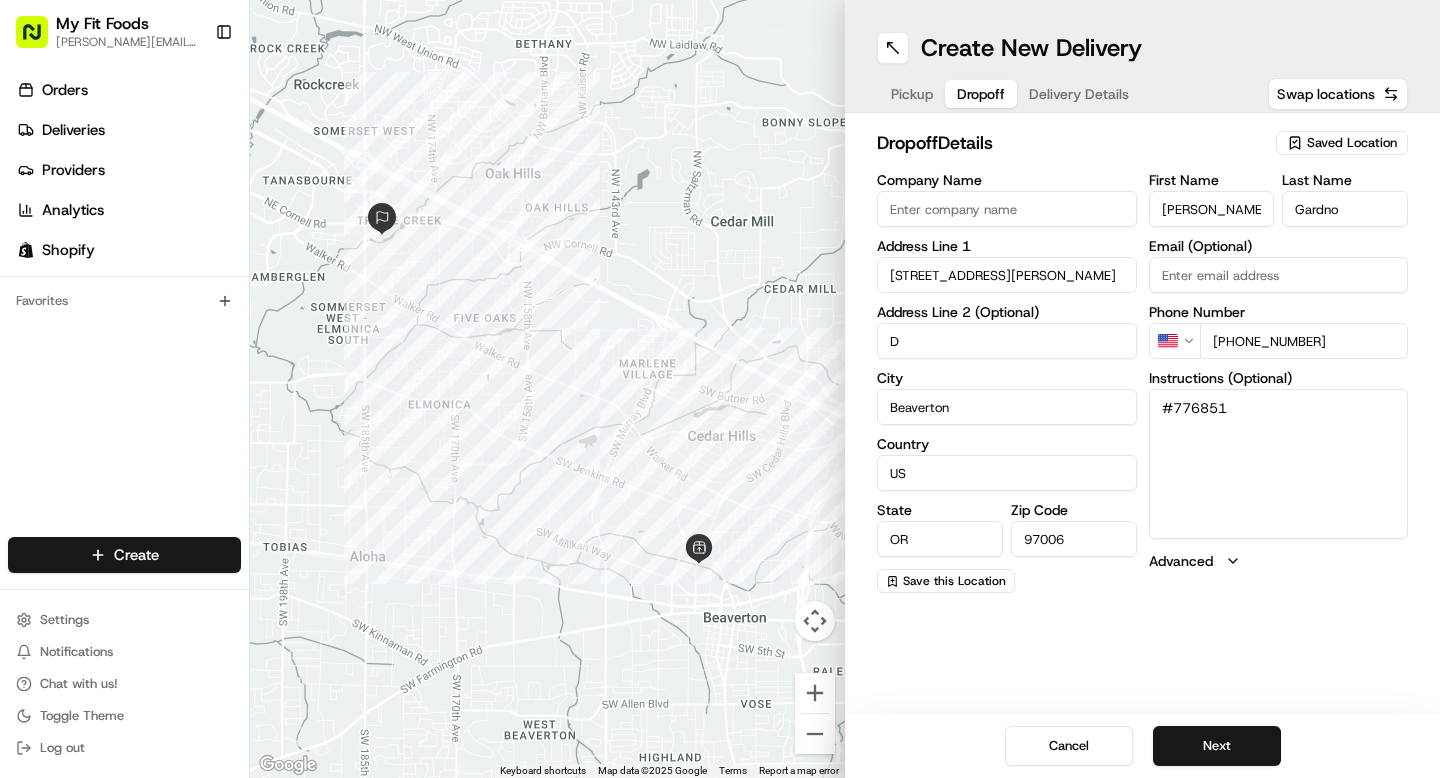 type on "Garduno" 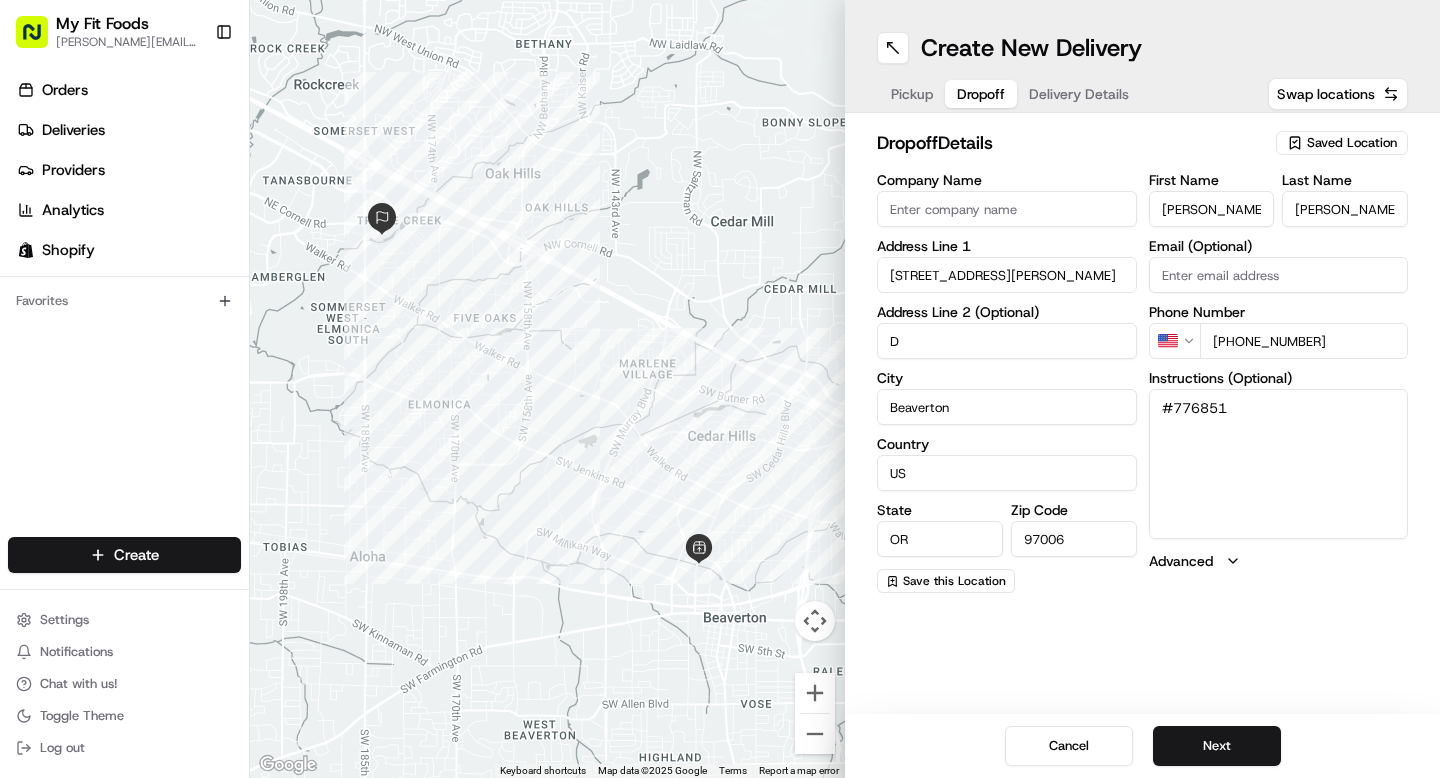 click on "Delivery Details" at bounding box center (1079, 94) 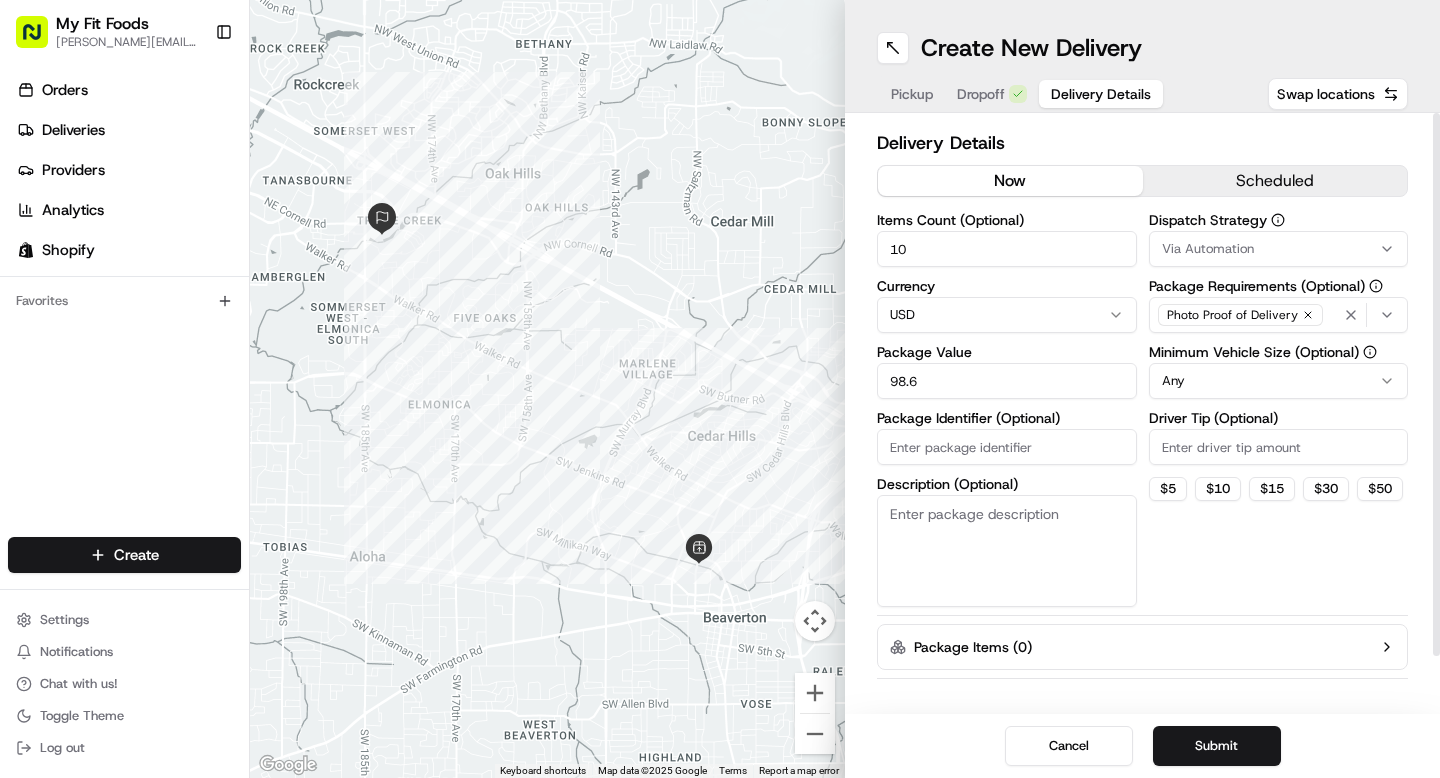 click on "Driver Tip (Optional)" at bounding box center (1279, 447) 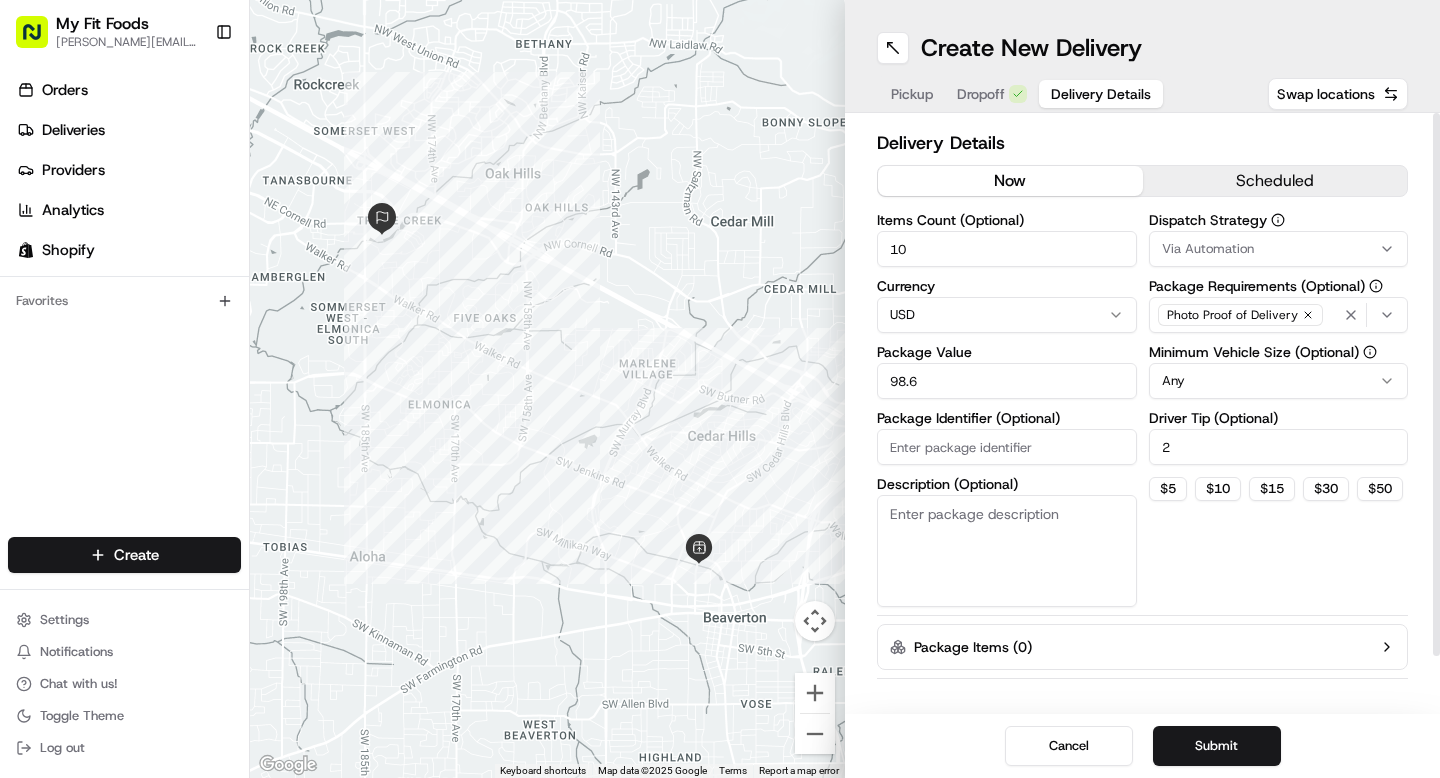 type on "2" 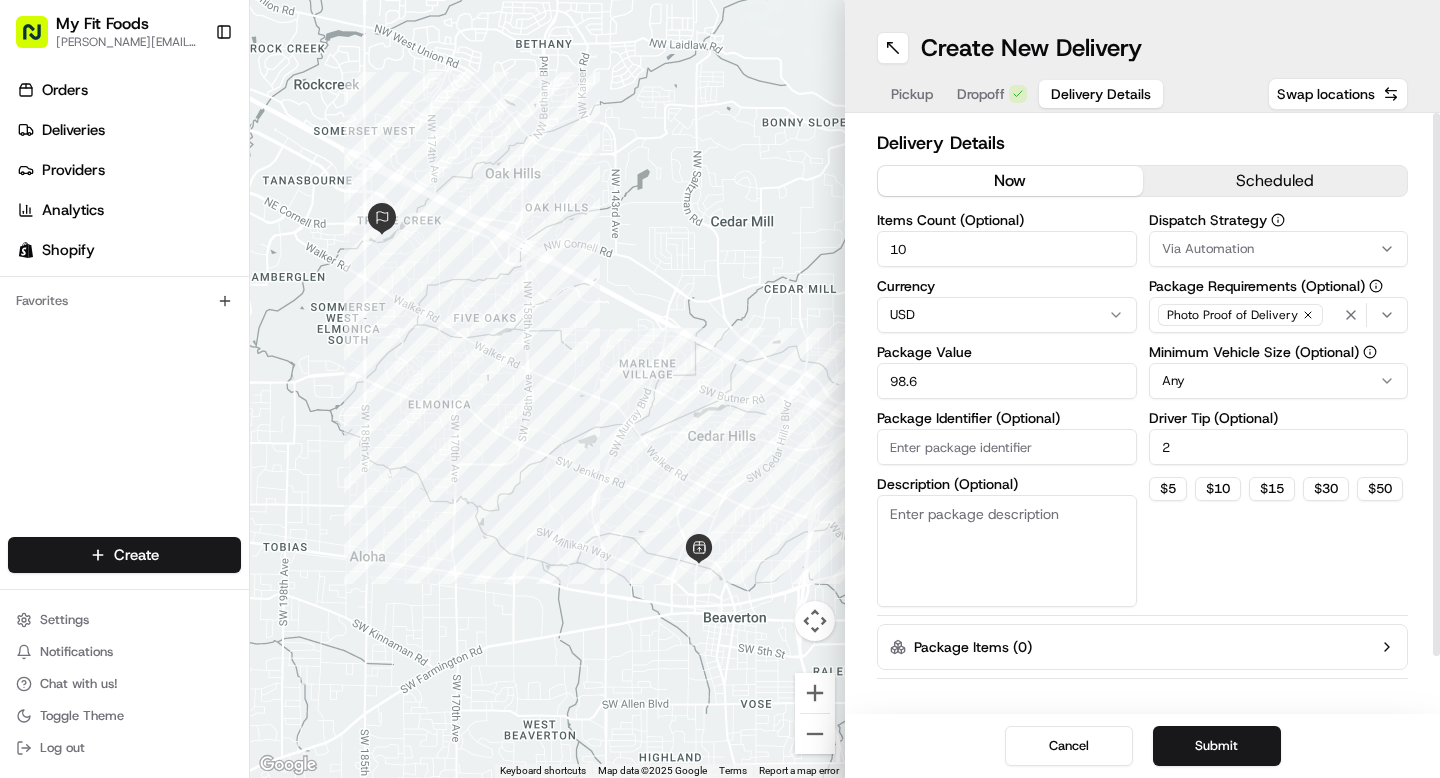 click on "Via Automation" at bounding box center (1279, 249) 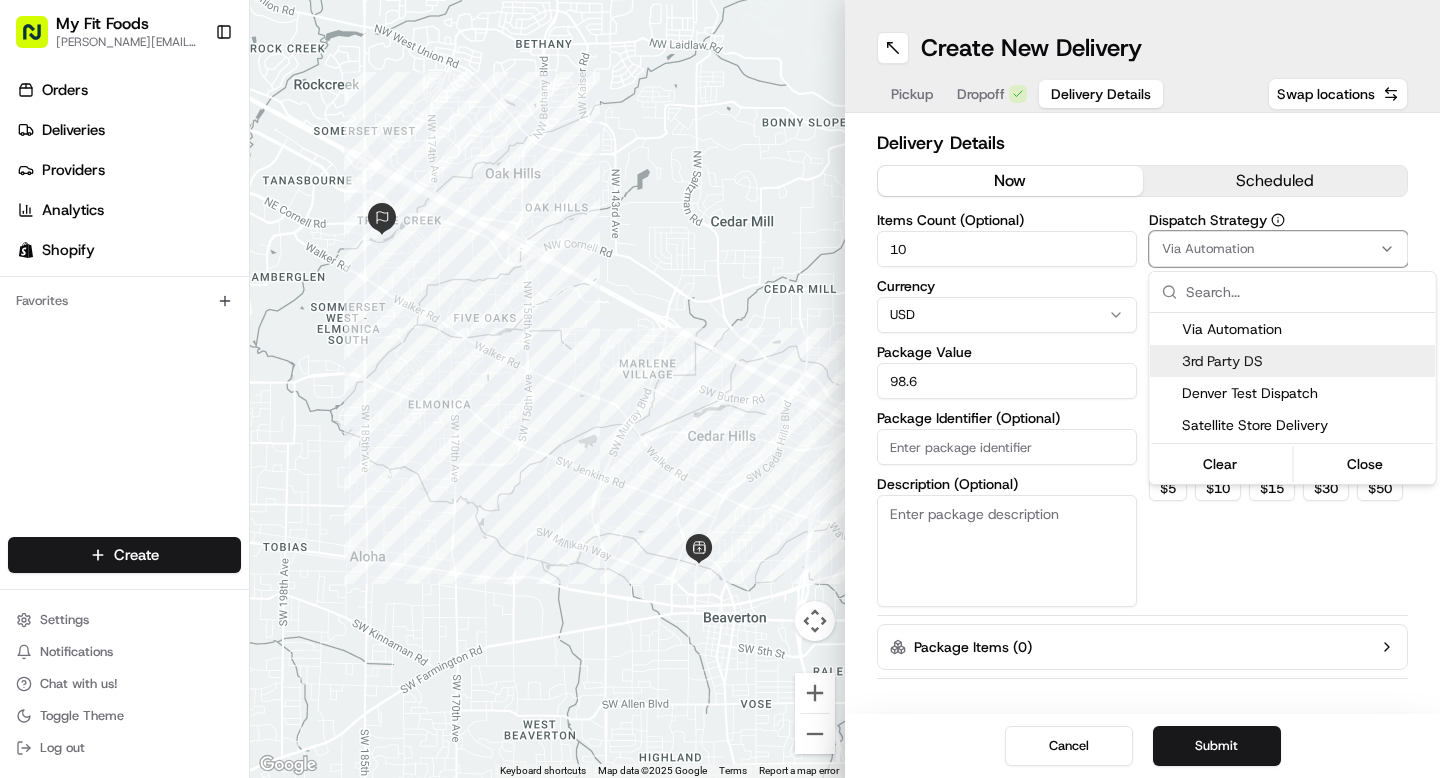 click on "3rd Party DS" at bounding box center (1305, 361) 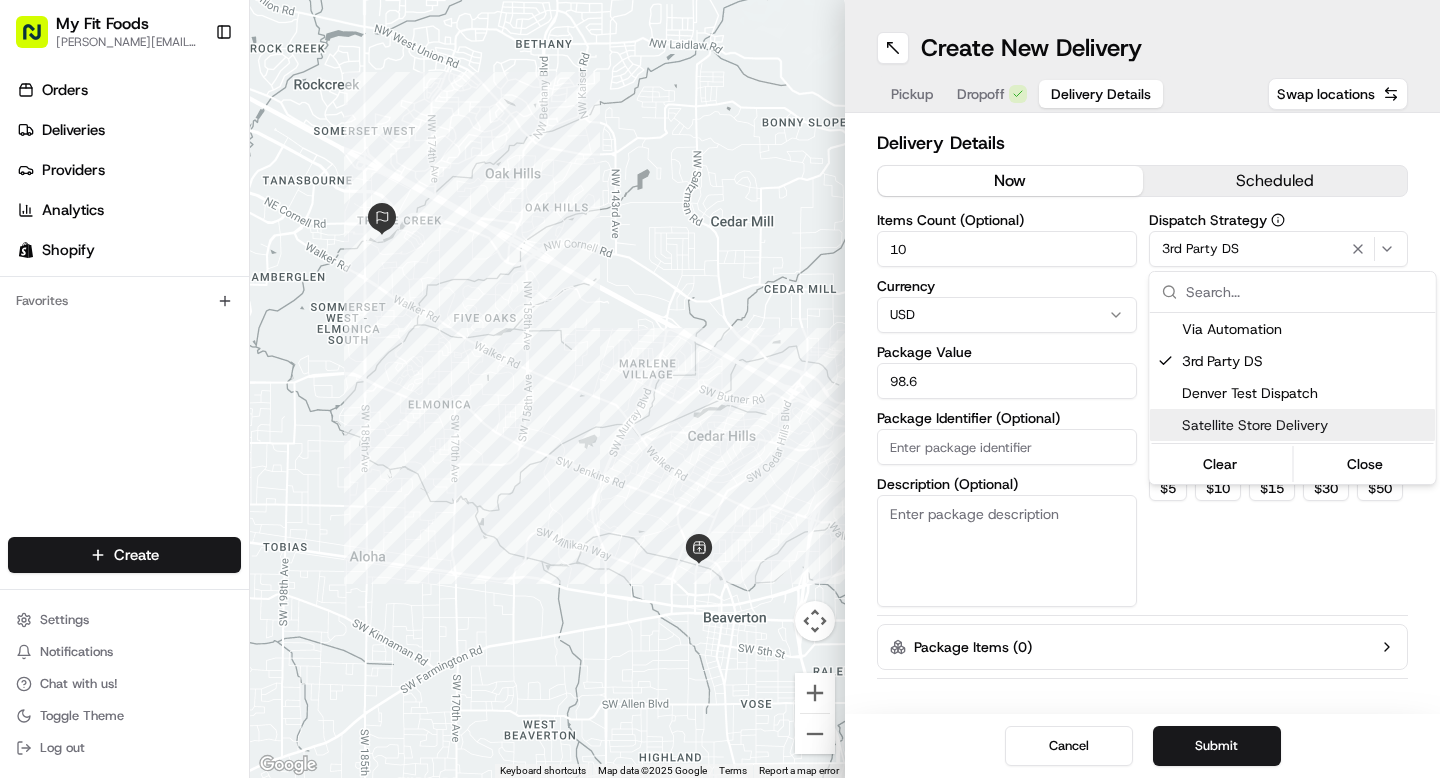click on "My Fit Foods tyler@myfitfoods.com Toggle Sidebar Orders Deliveries Providers Analytics Shopify Favorites Main Menu Members & Organization Organization Users Roles Preferences Customization Tracking Orchestration Automations Dispatch Strategy Optimization Strategy Locations Pickup Locations Dropoff Locations Shifts Billing Billing Refund Requests Integrations Notification Triggers Webhooks API Keys Request Logs Create Settings Notifications Chat with us! Toggle Theme Log out ← Move left → Move right ↑ Move up ↓ Move down + Zoom in - Zoom out Home Jump left by 75% End Jump right by 75% Page Up Jump up by 75% Page Down Jump down by 75% Keyboard shortcuts Map Data Map data ©2025 Google Map data ©2025 Google 1 km  Click to toggle between metric and imperial units Terms Report a map error Create New Delivery Pickup Dropoff Delivery Details Swap locations Delivery Details now scheduled Items Count (Optional) 10 Currency USD Package Value 98.6 Package Identifier (Optional) Dispatch Strategy" at bounding box center [720, 389] 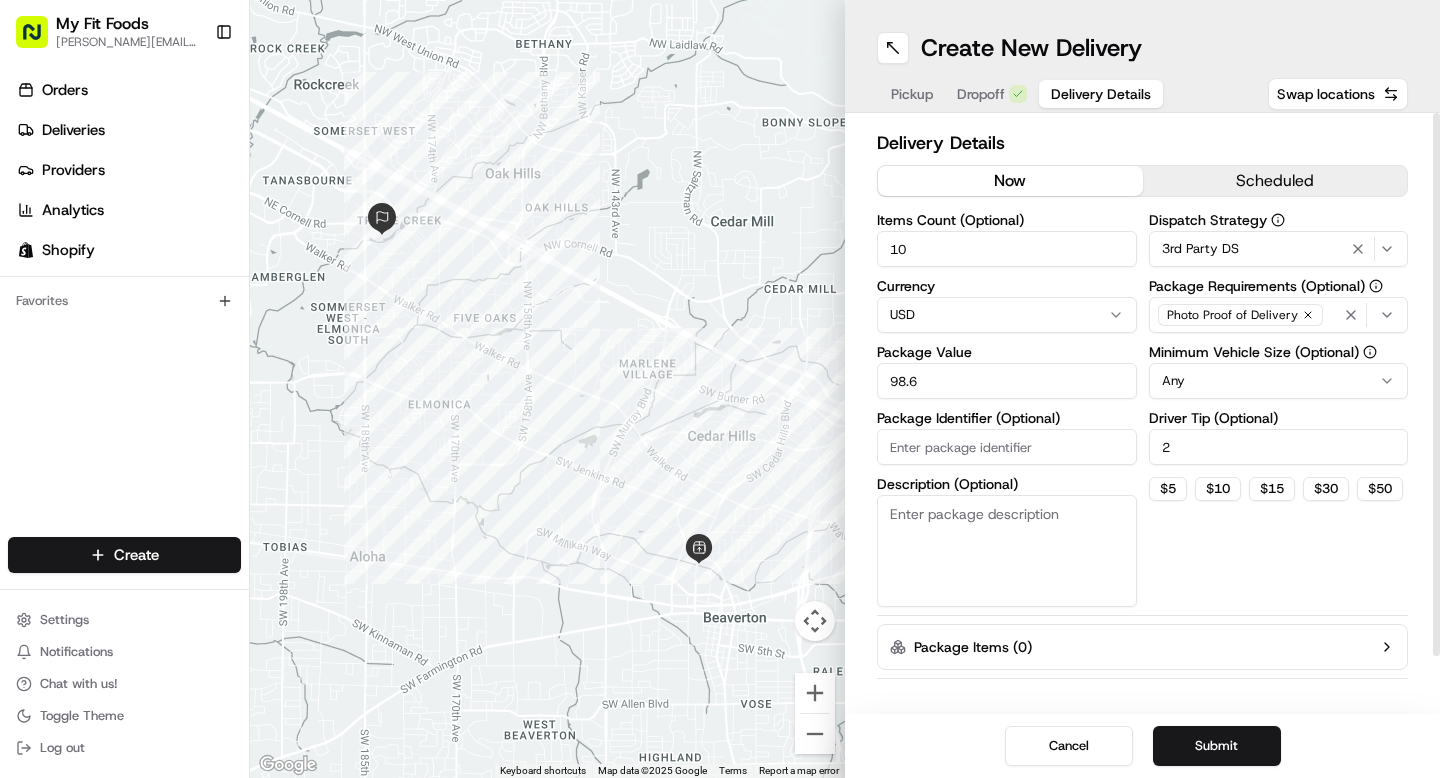 click on "Dropoff" at bounding box center (992, 94) 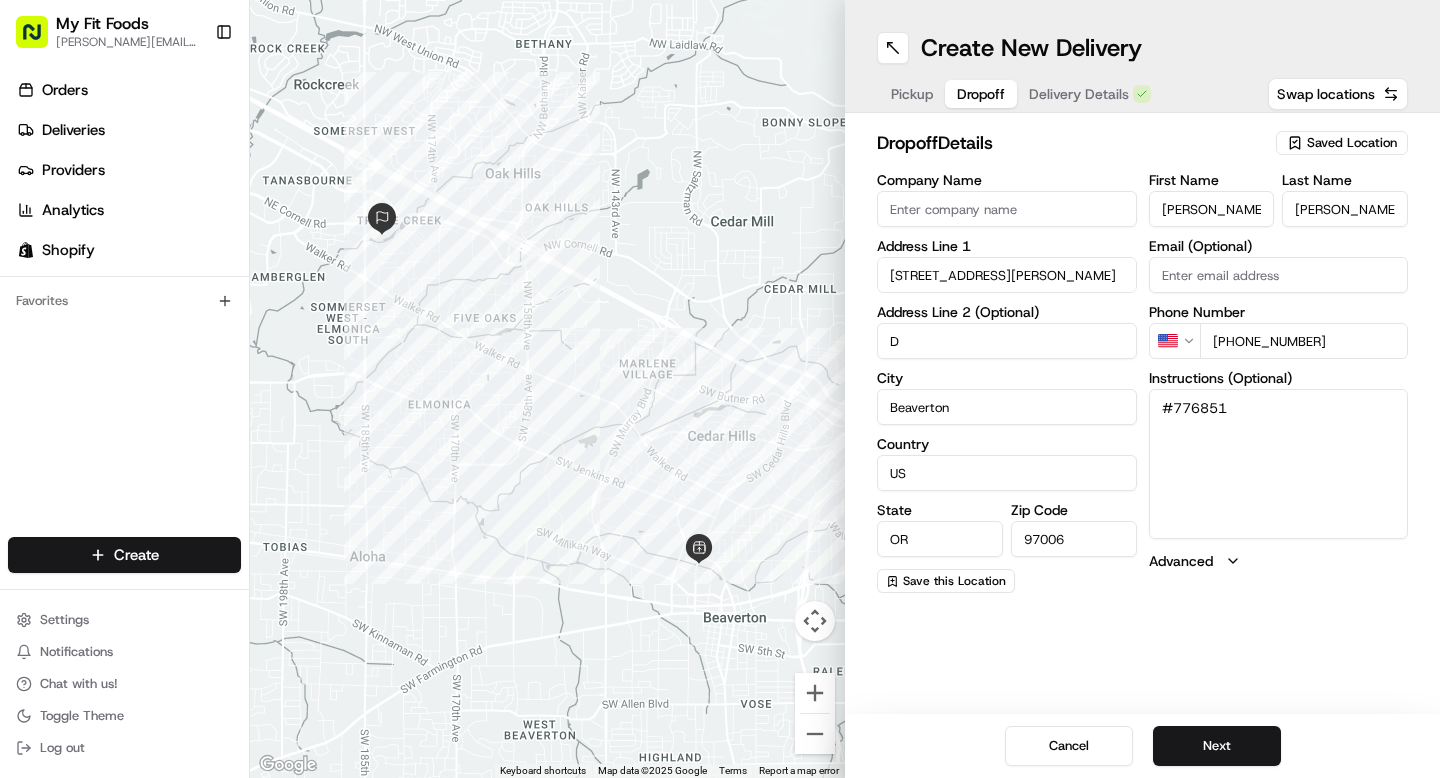 click on "Pickup" at bounding box center (912, 94) 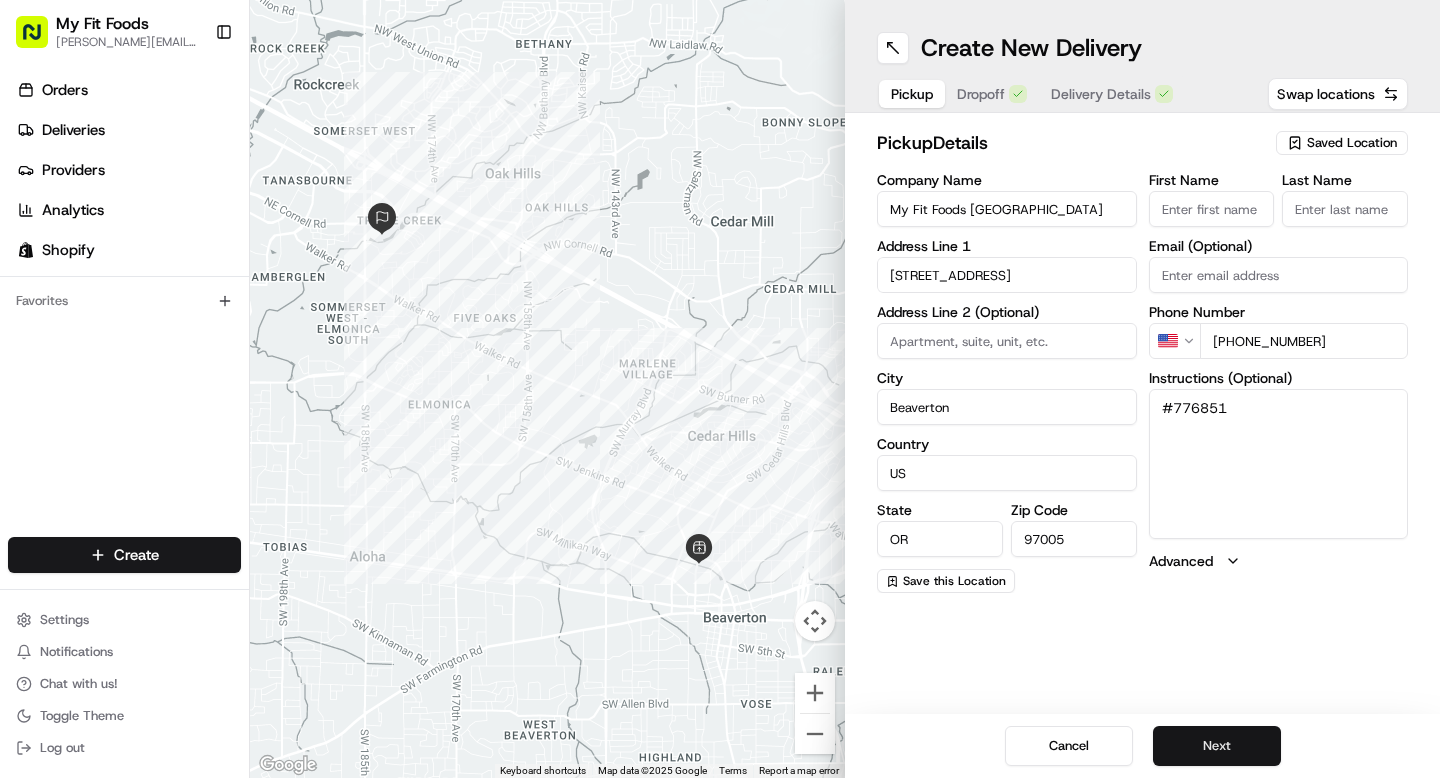 click on "Next" at bounding box center (1217, 746) 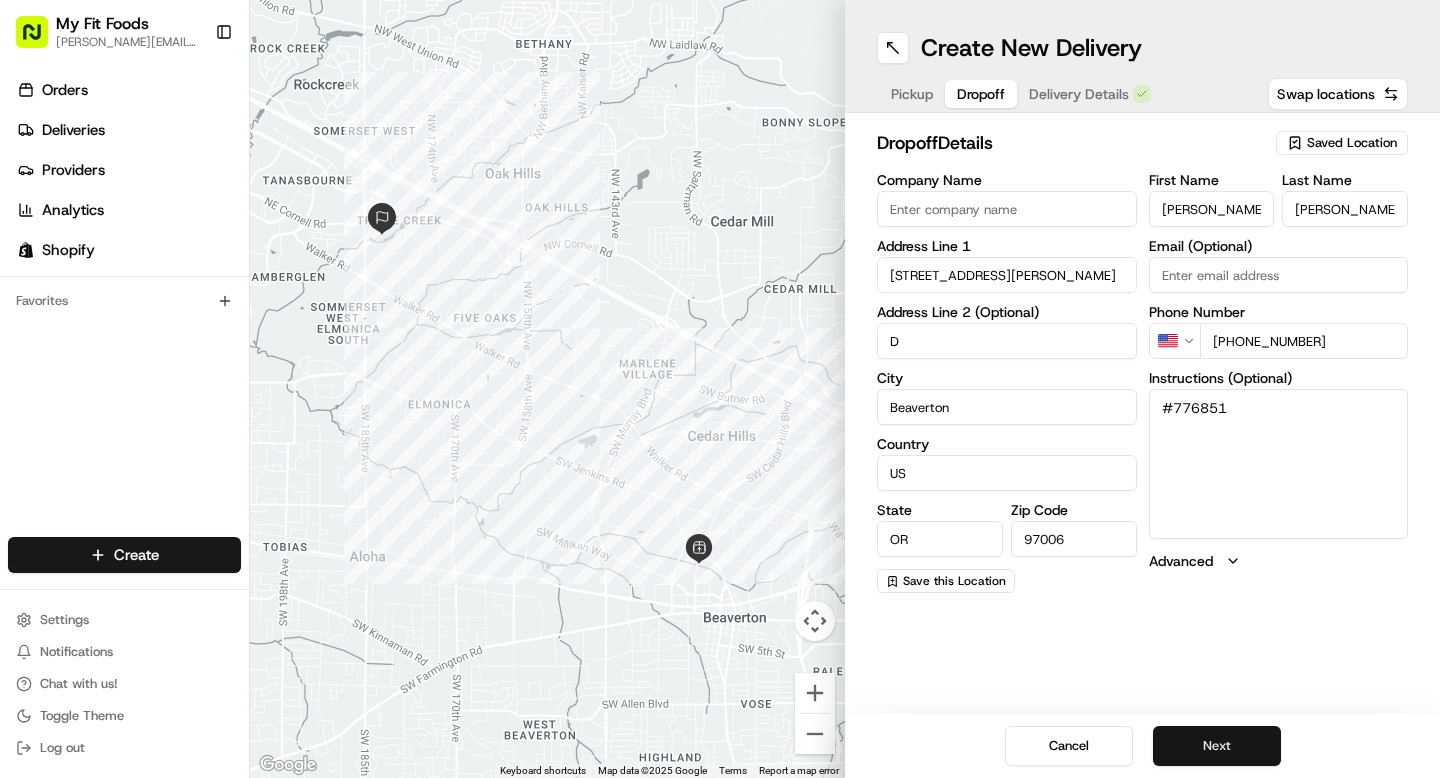 click on "Next" at bounding box center [1217, 746] 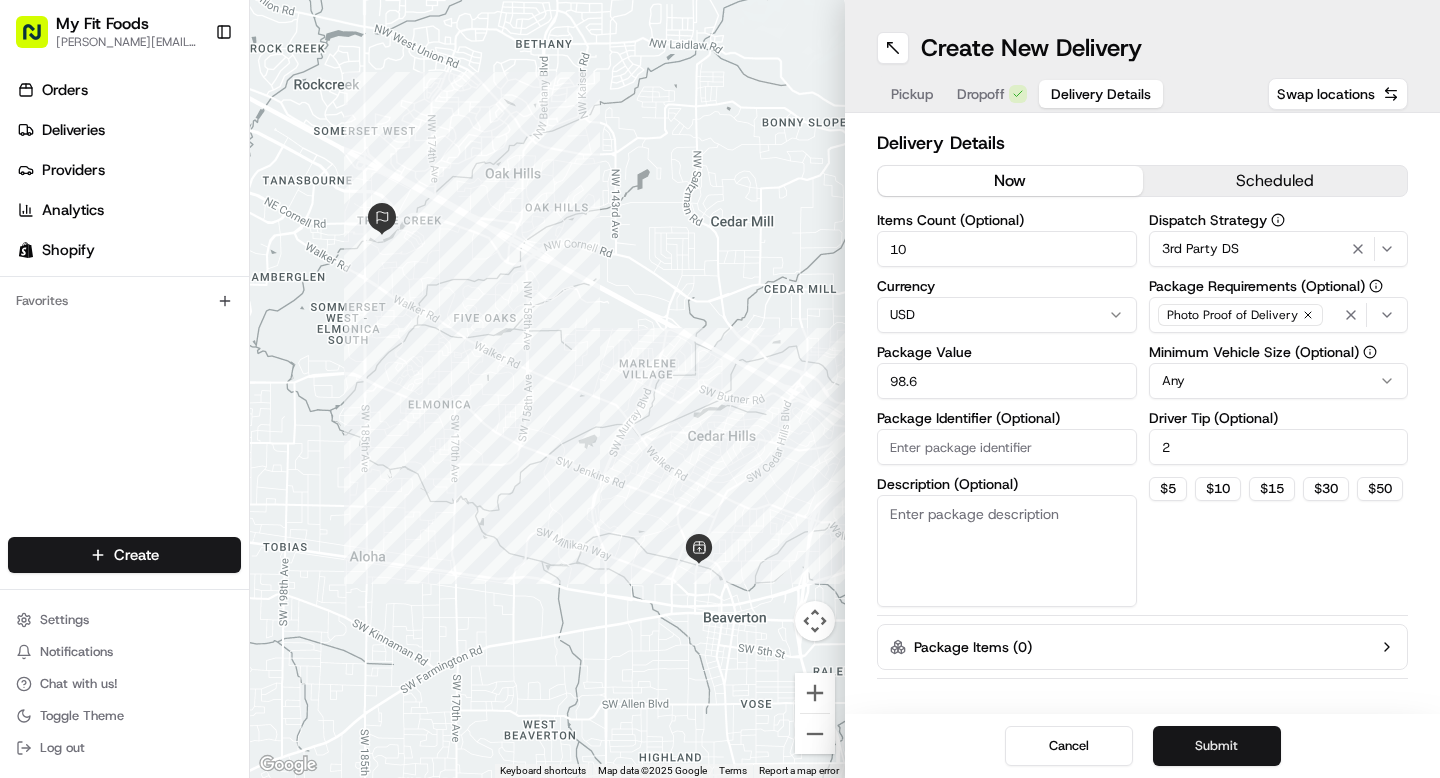 click on "Submit" at bounding box center [1217, 746] 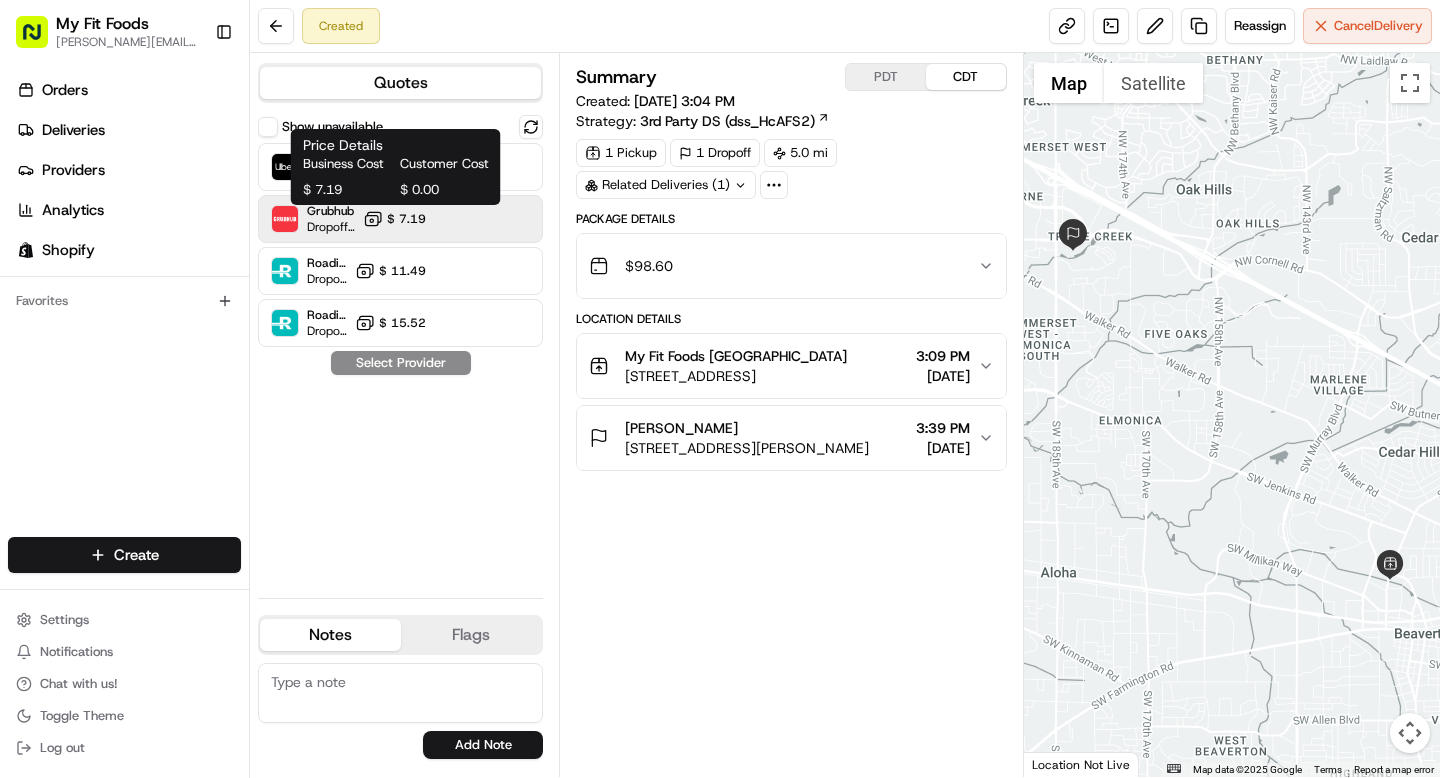 click on "$   7.19" at bounding box center (406, 219) 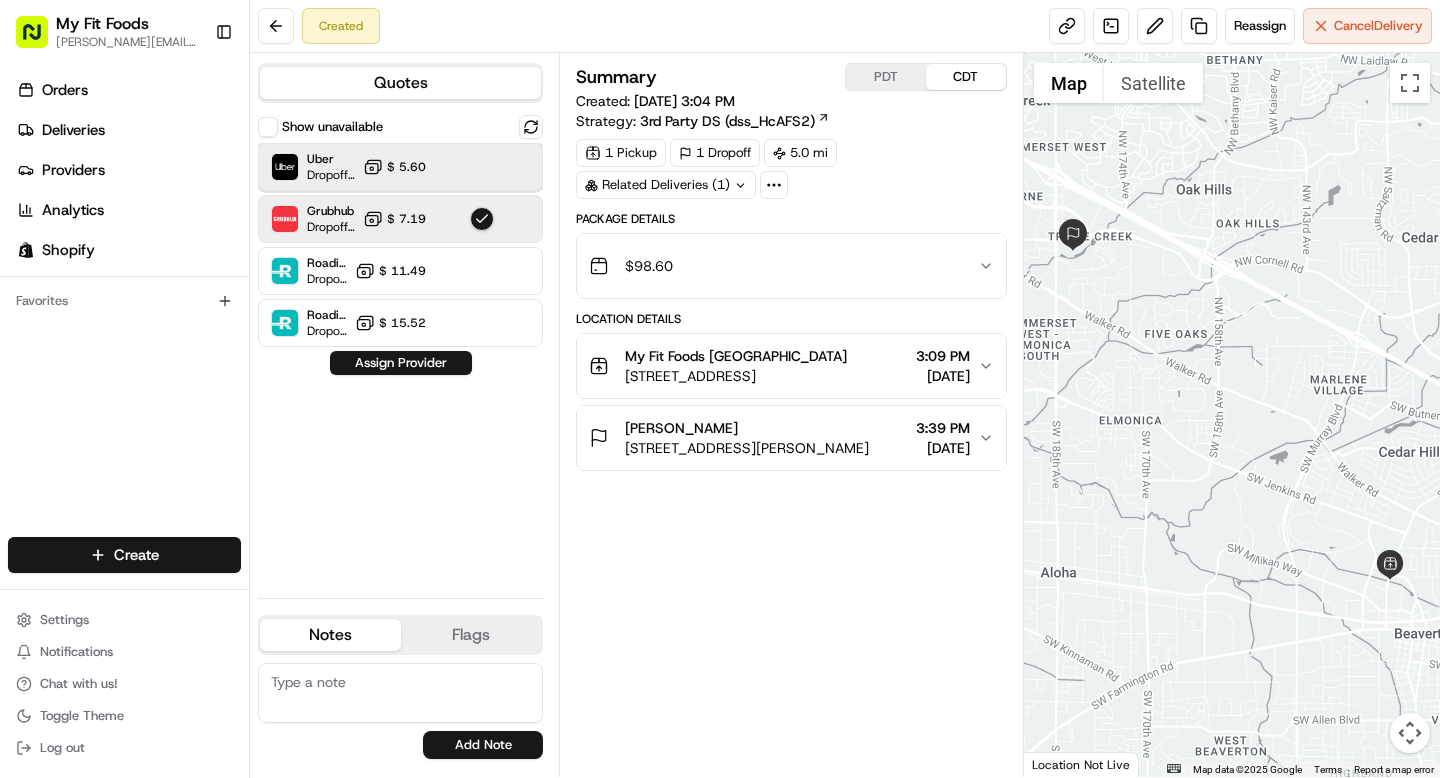 click on "Uber Dropoff ETA   45 minutes $   5.60" at bounding box center [400, 167] 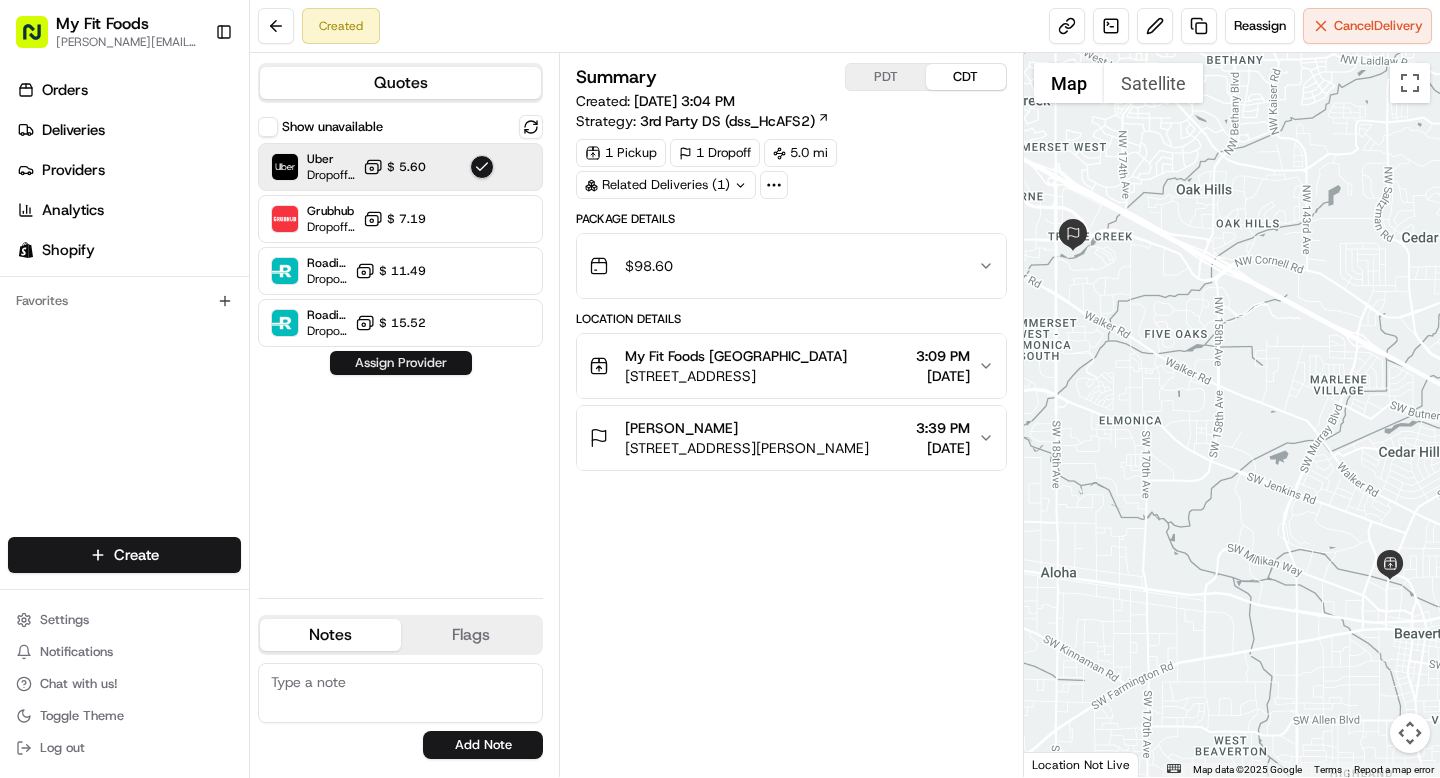click on "Assign Provider" at bounding box center [401, 363] 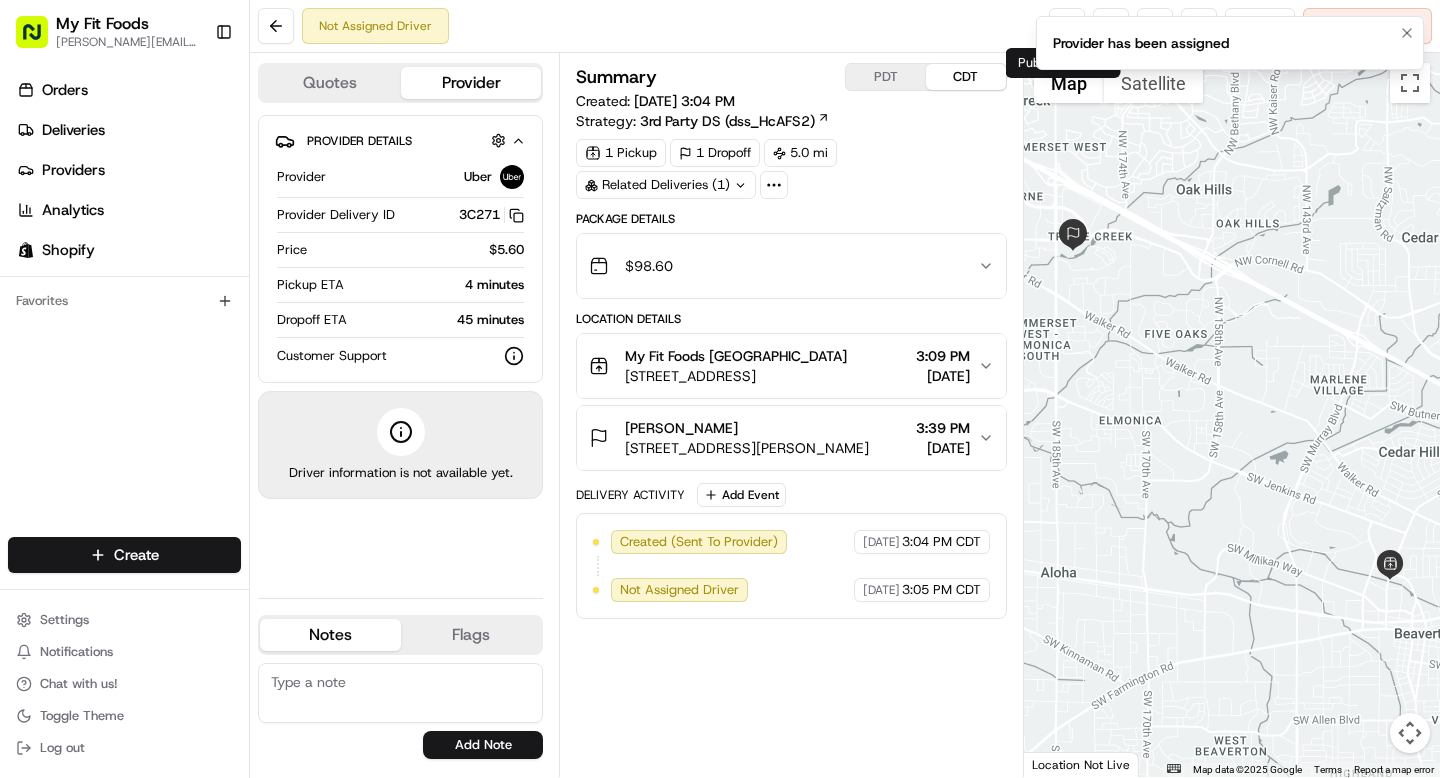 click on "Provider has been assigned" at bounding box center (1141, 43) 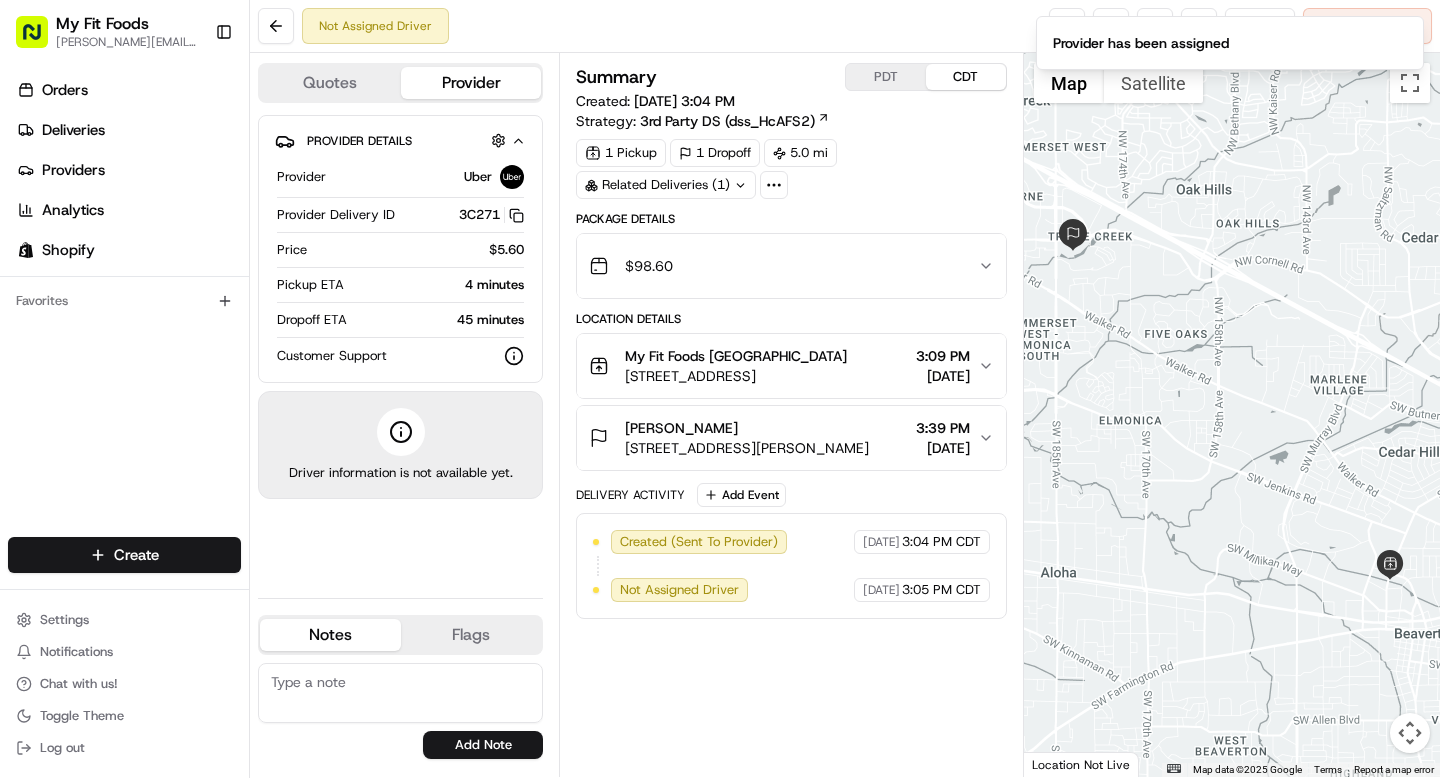 click on "Not Assigned Driver Reassign Cancel  Delivery" at bounding box center [845, 26] 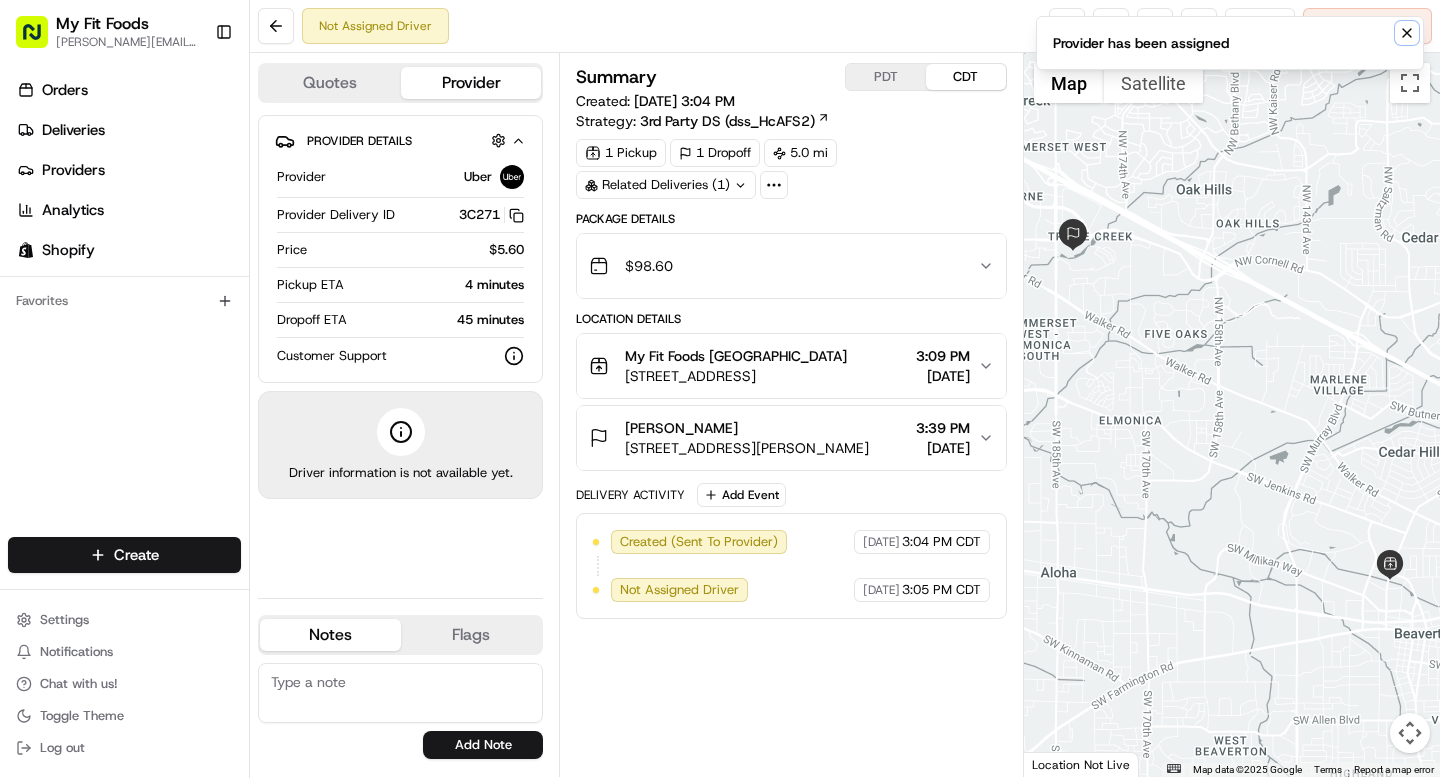 click 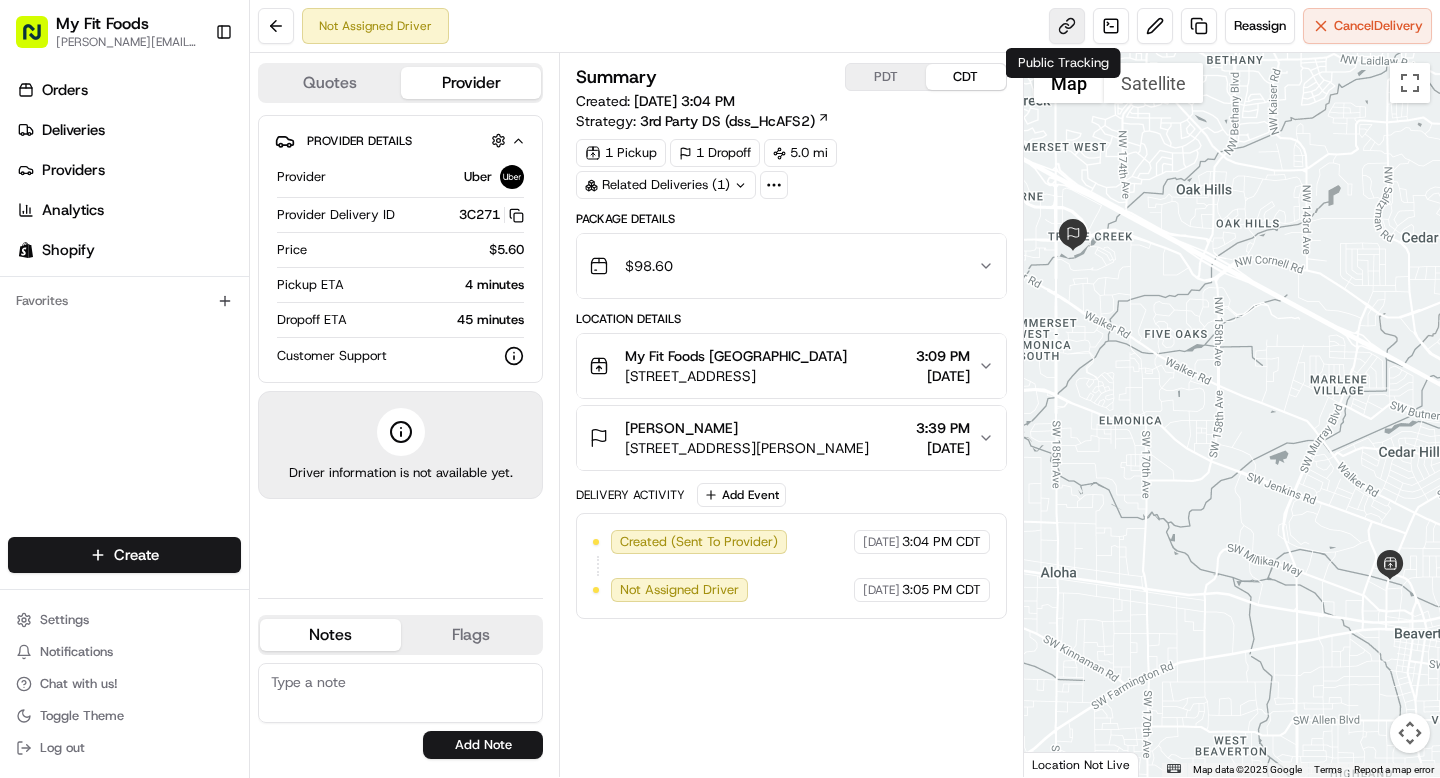 click at bounding box center [1067, 26] 